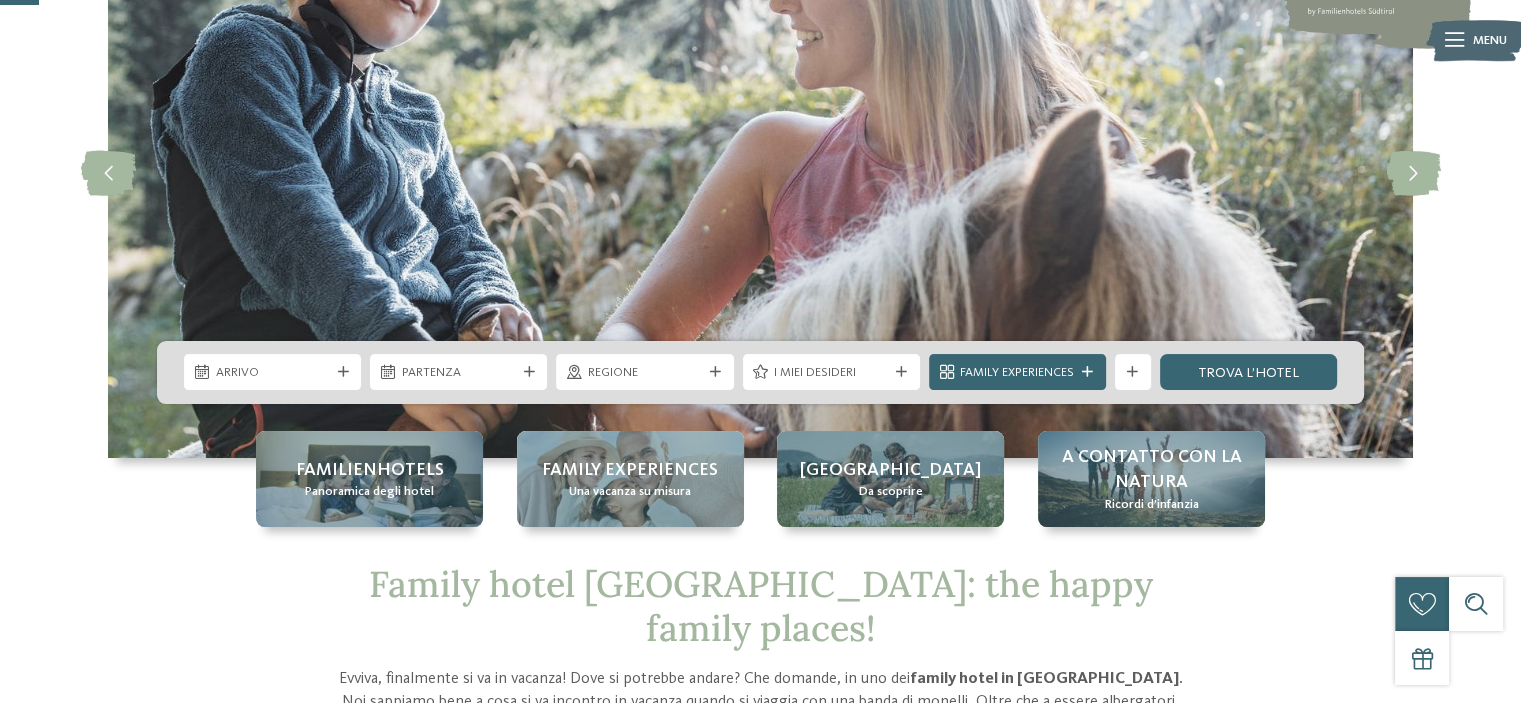 scroll, scrollTop: 200, scrollLeft: 0, axis: vertical 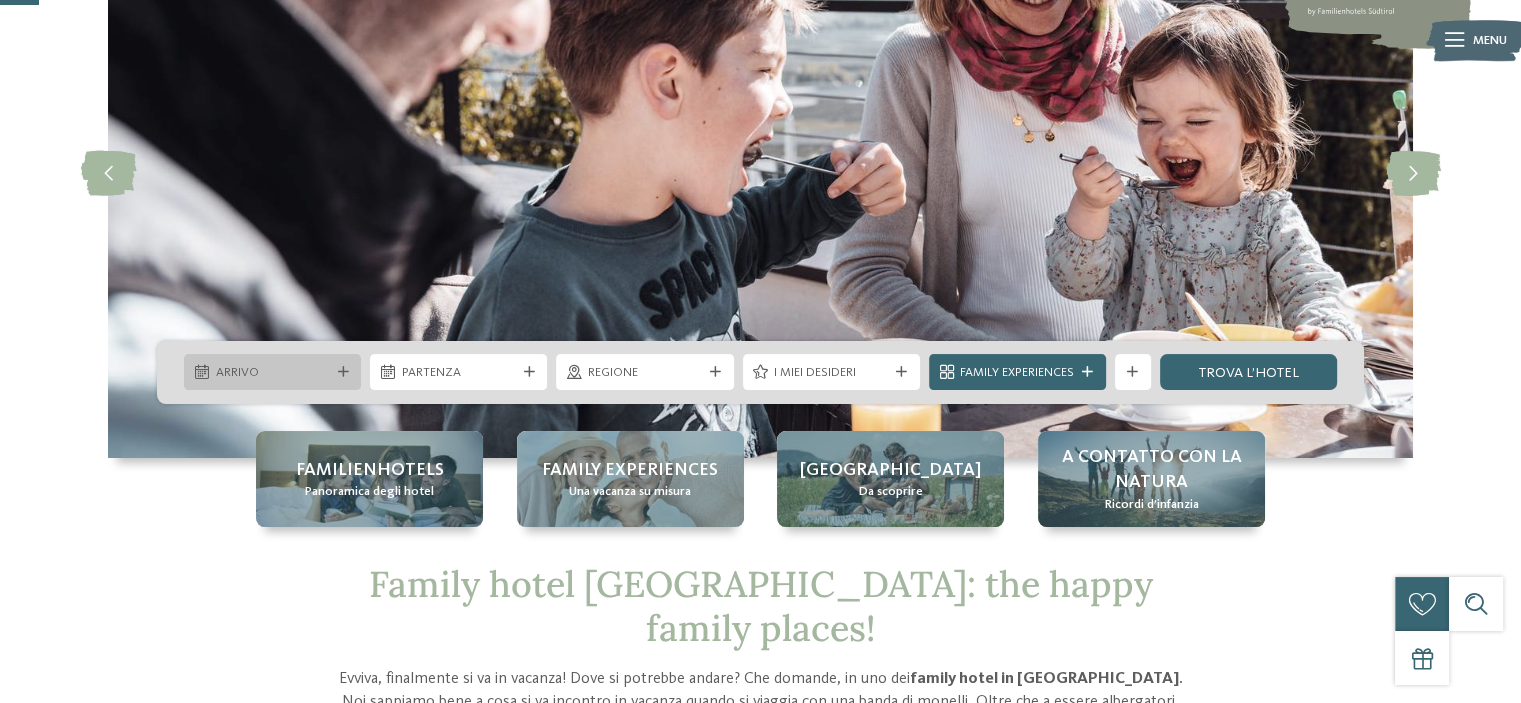 click on "Arrivo" at bounding box center (272, 372) 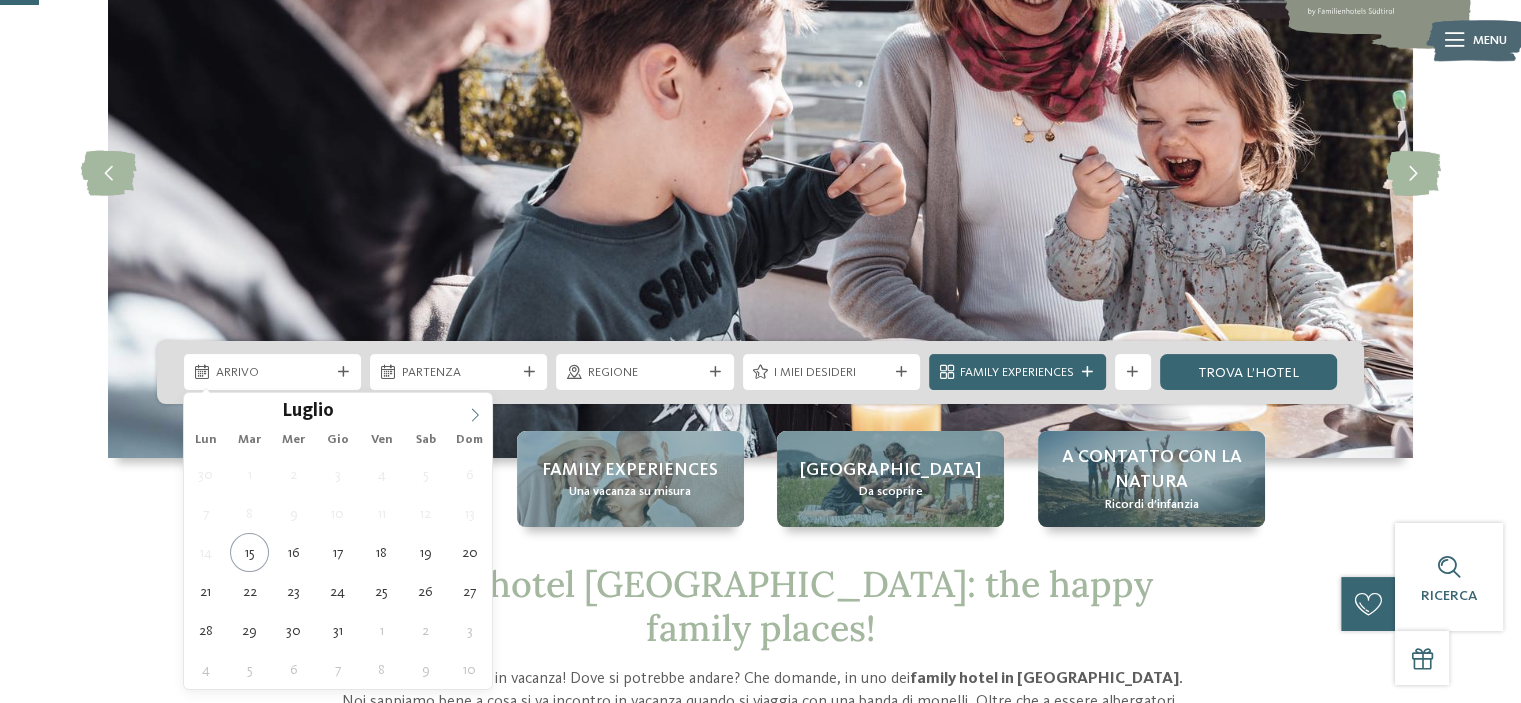 click 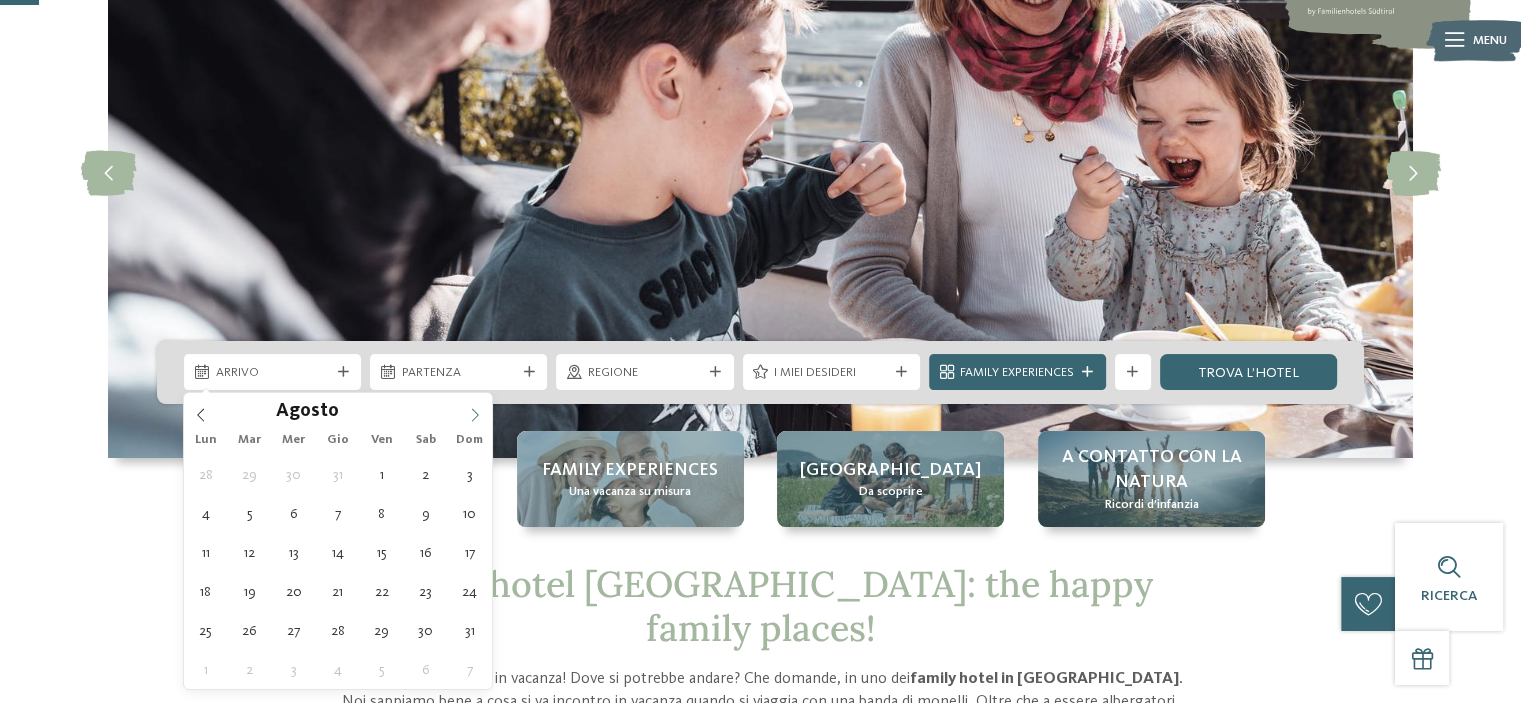 click 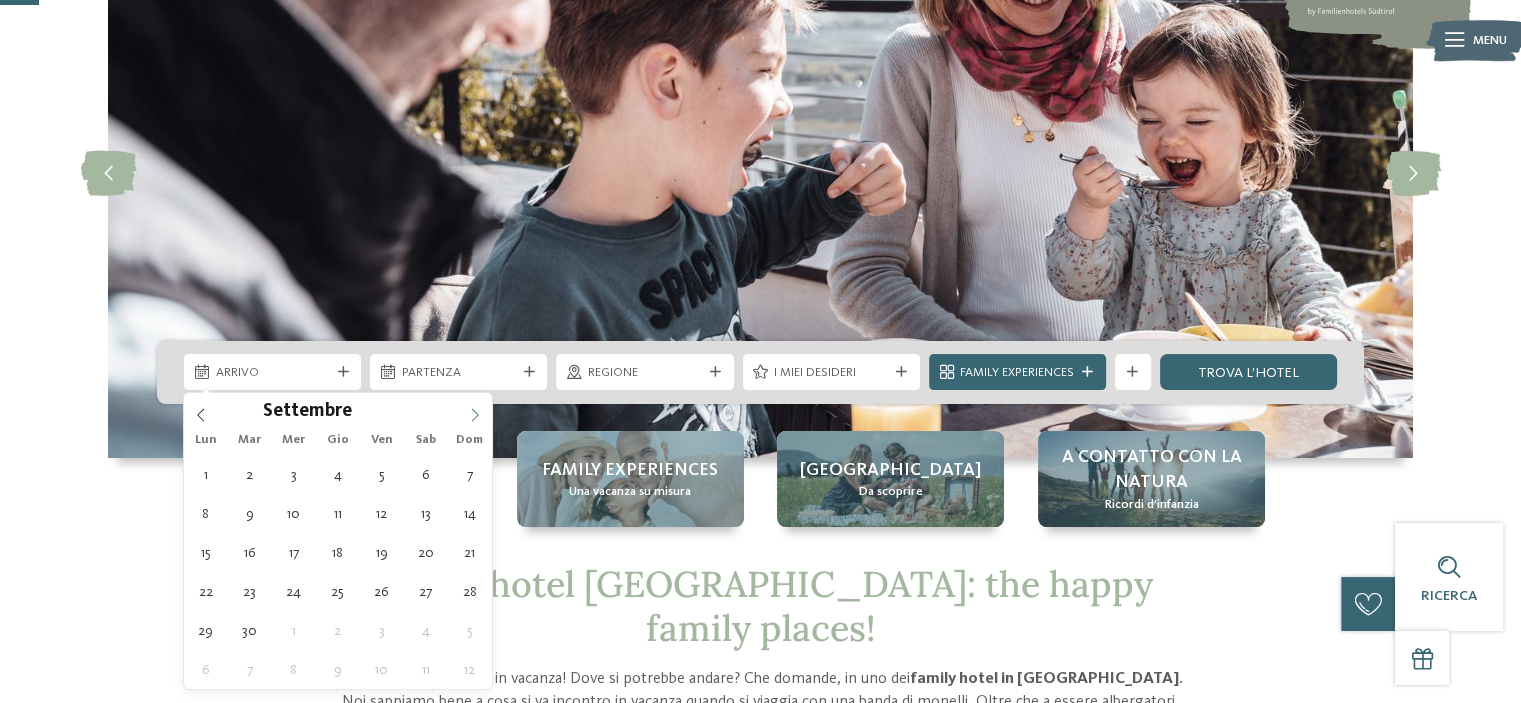click 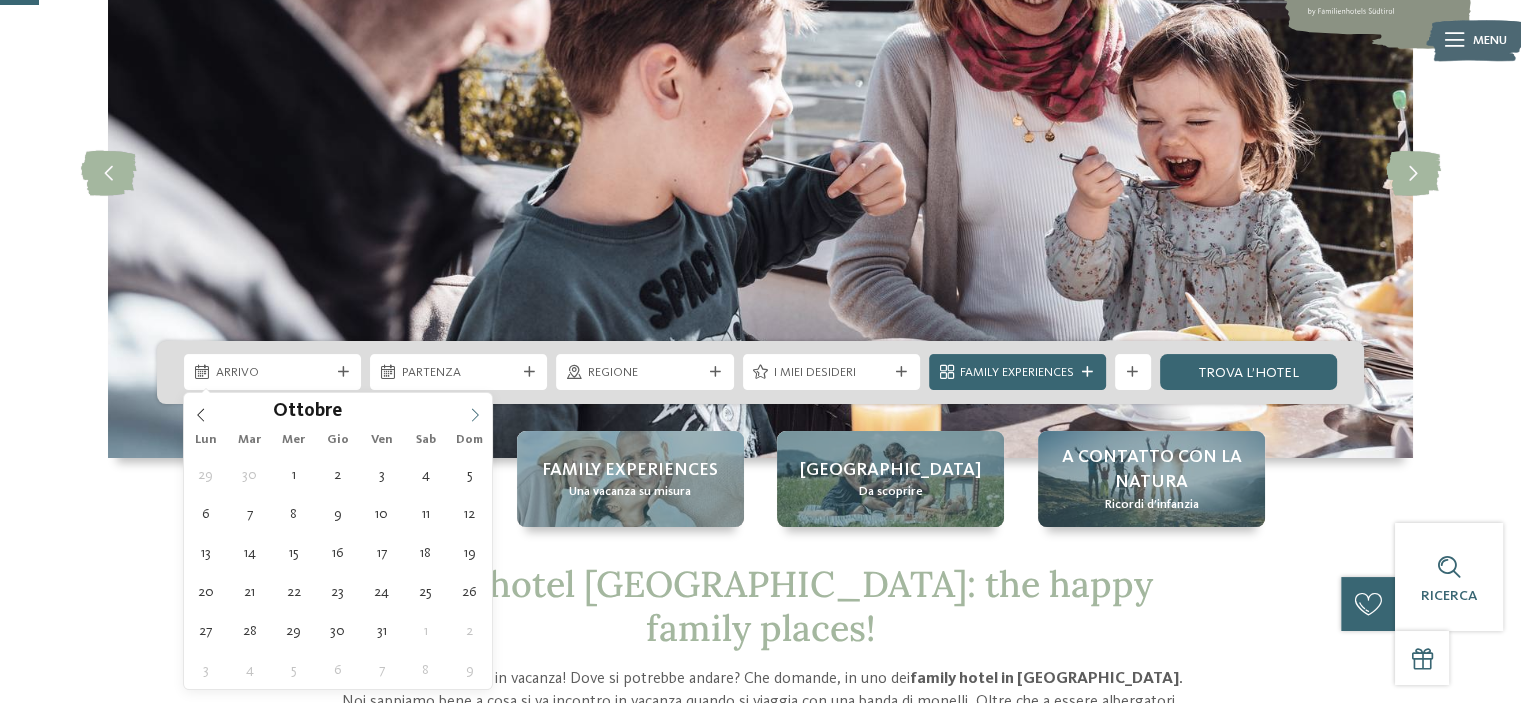 click 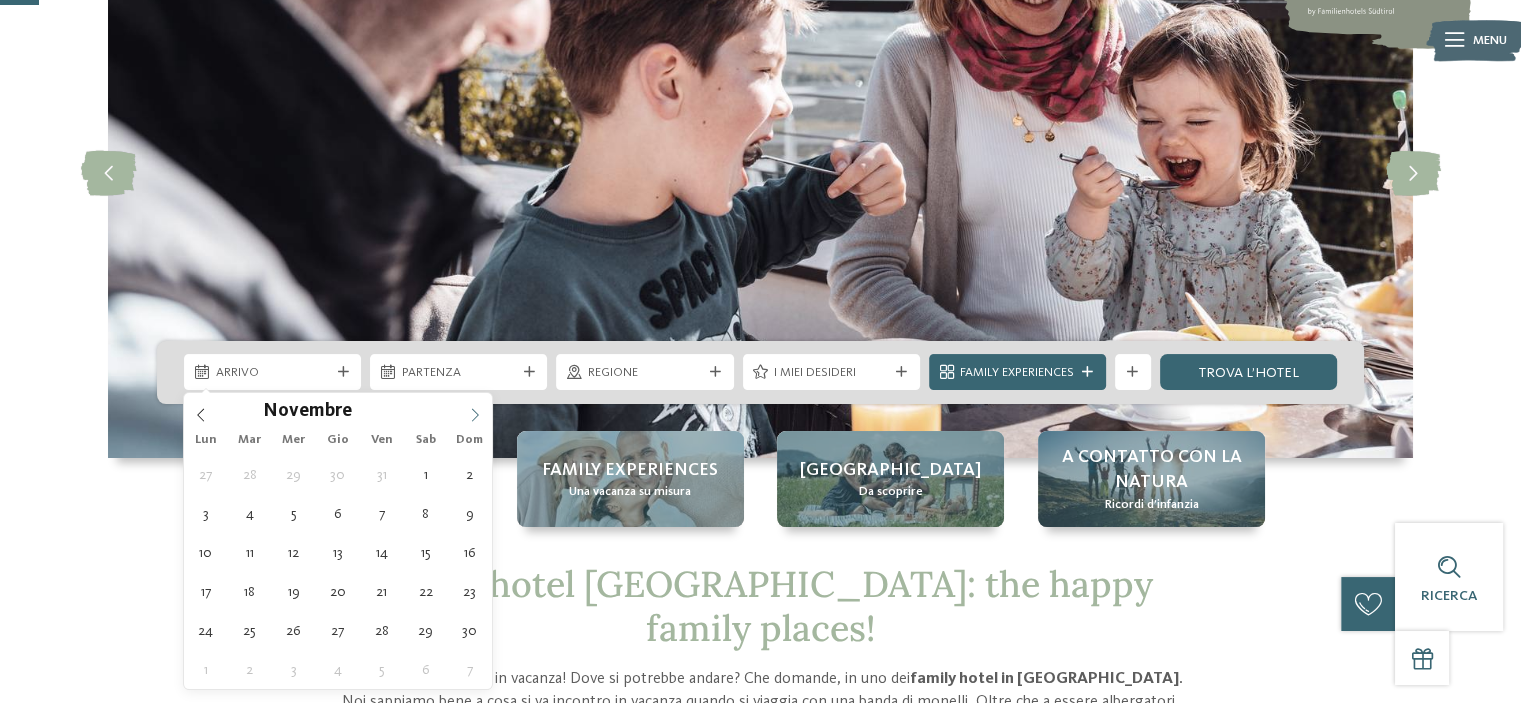 click 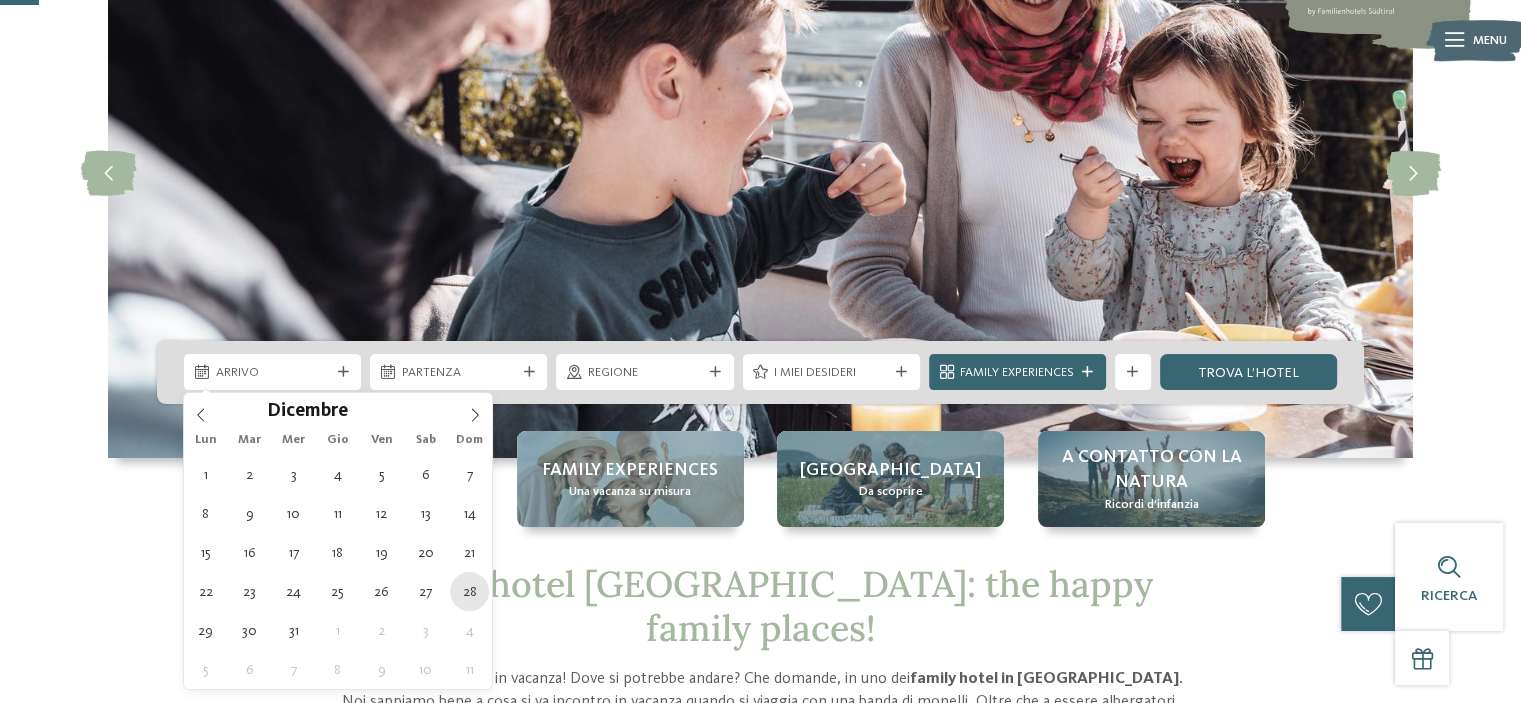 type on "28.12.2025" 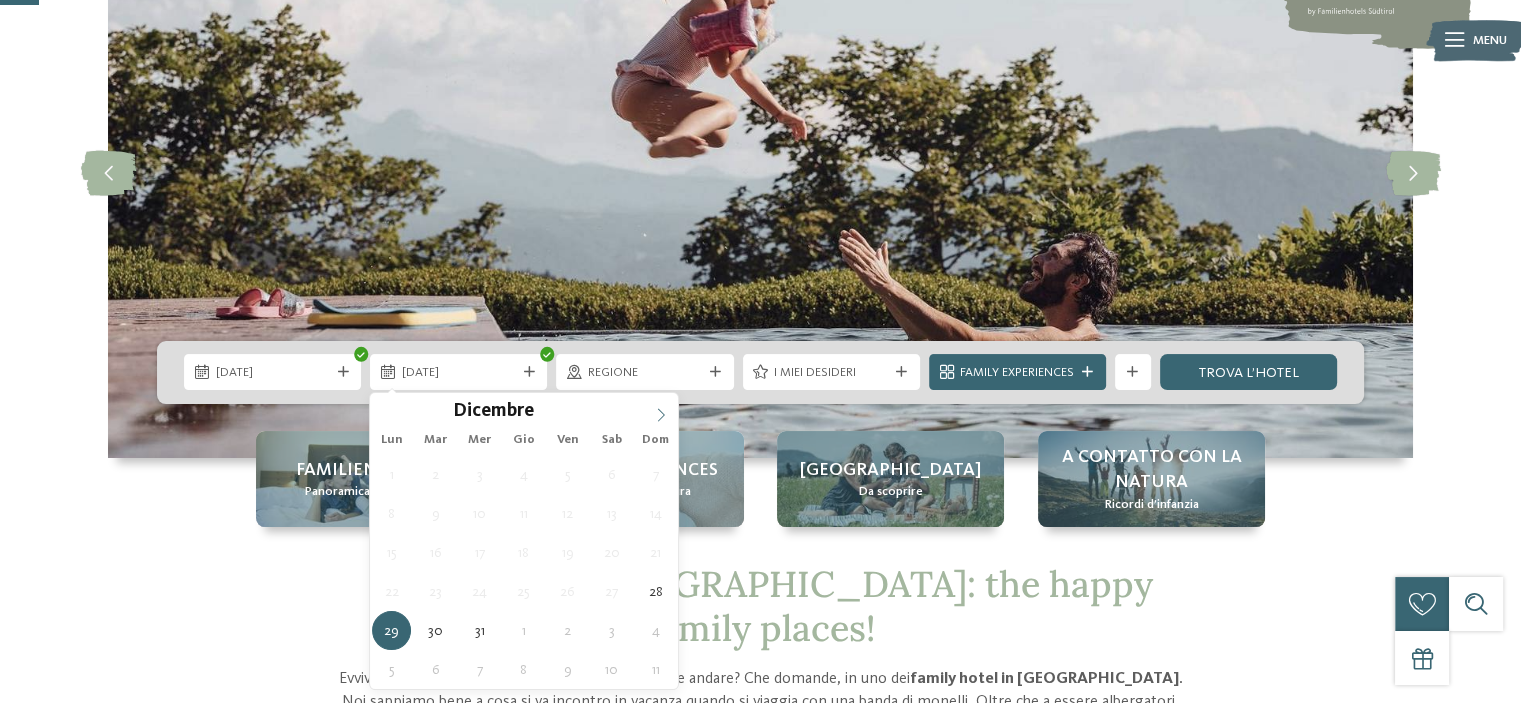 type on "****" 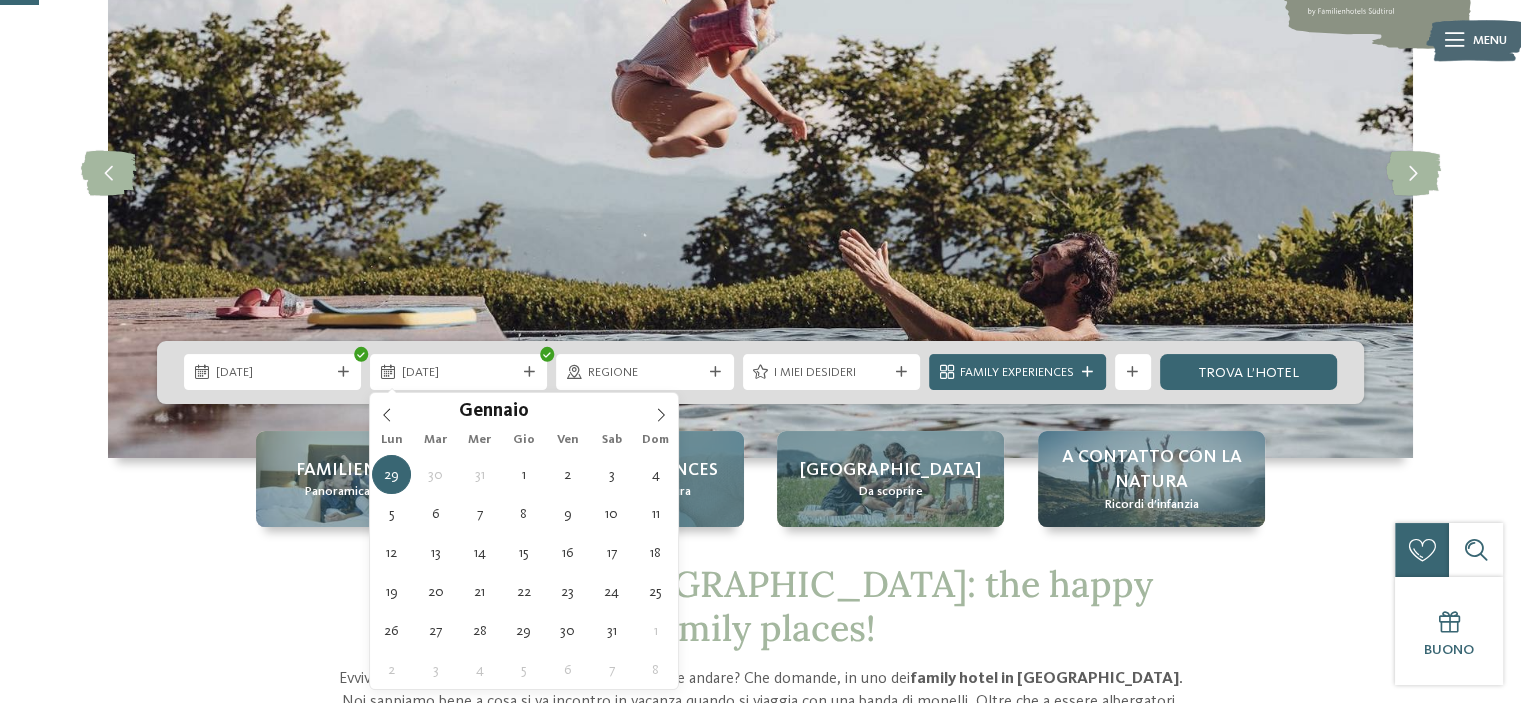 type on "04.01.2026" 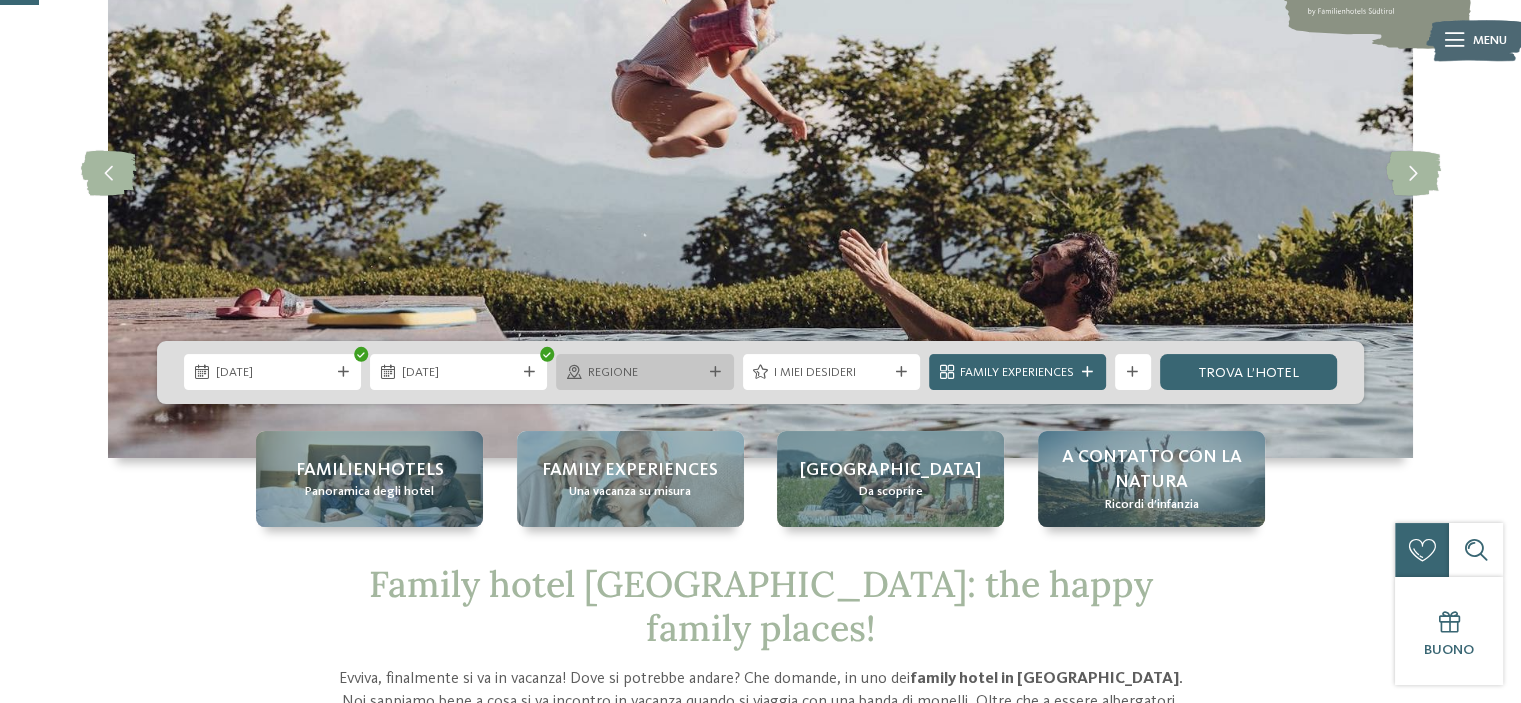 click on "Regione" at bounding box center [644, 372] 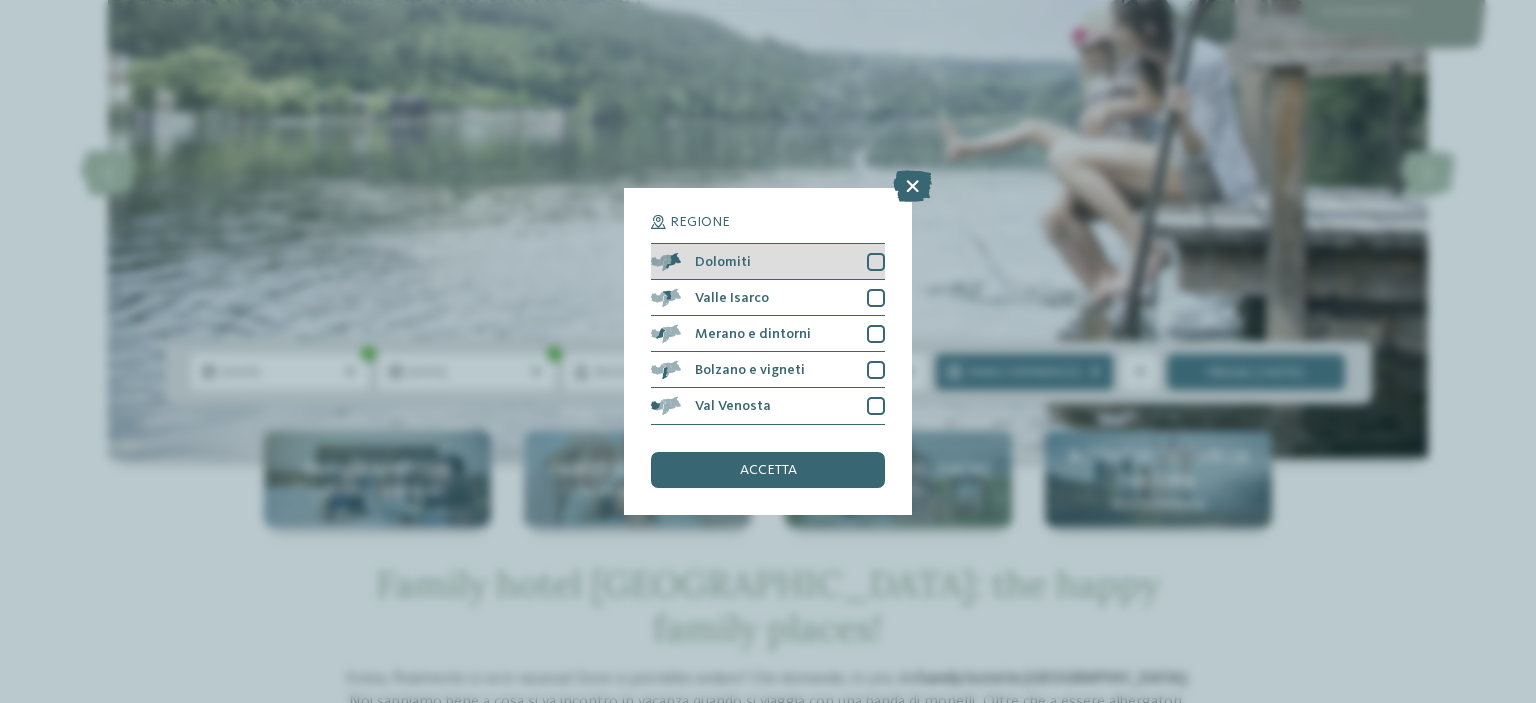 click at bounding box center [876, 262] 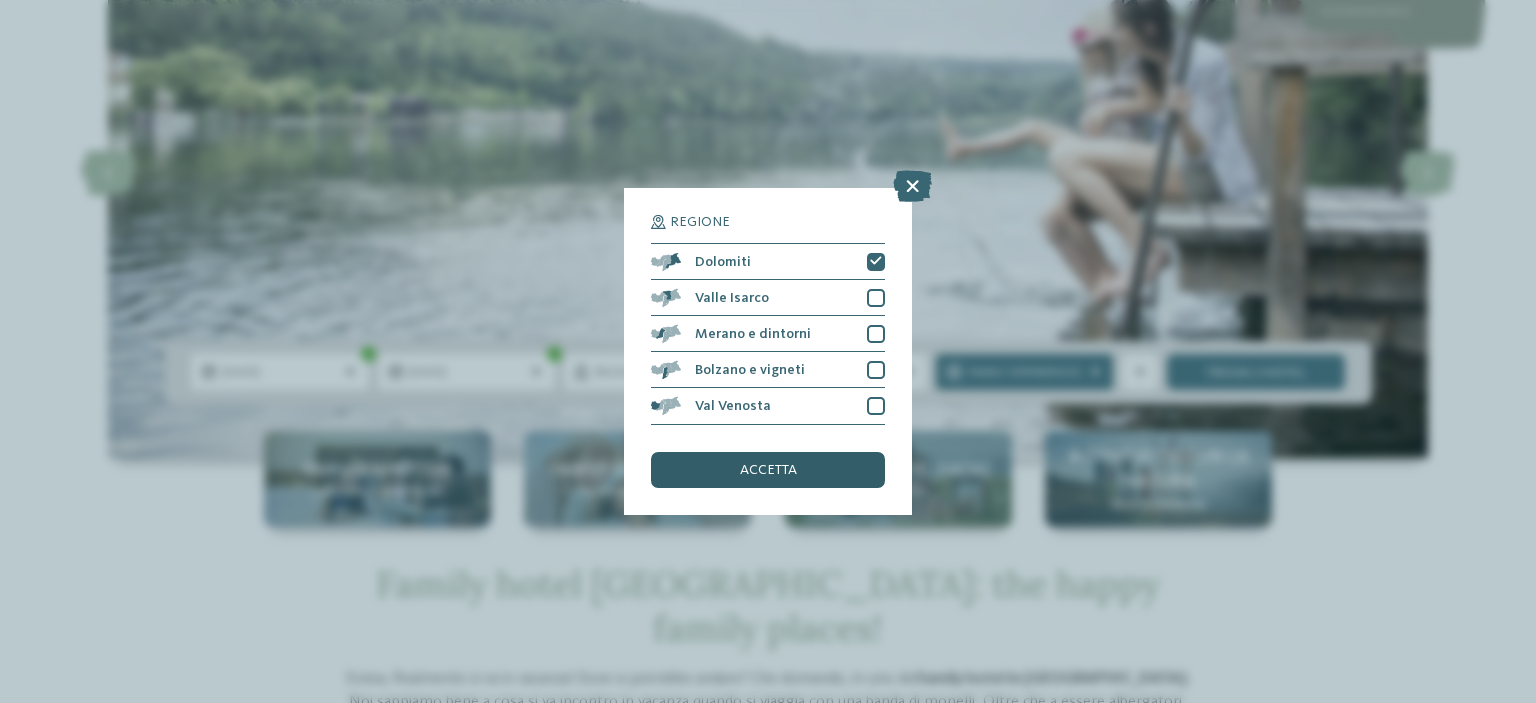 click on "accetta" at bounding box center [768, 470] 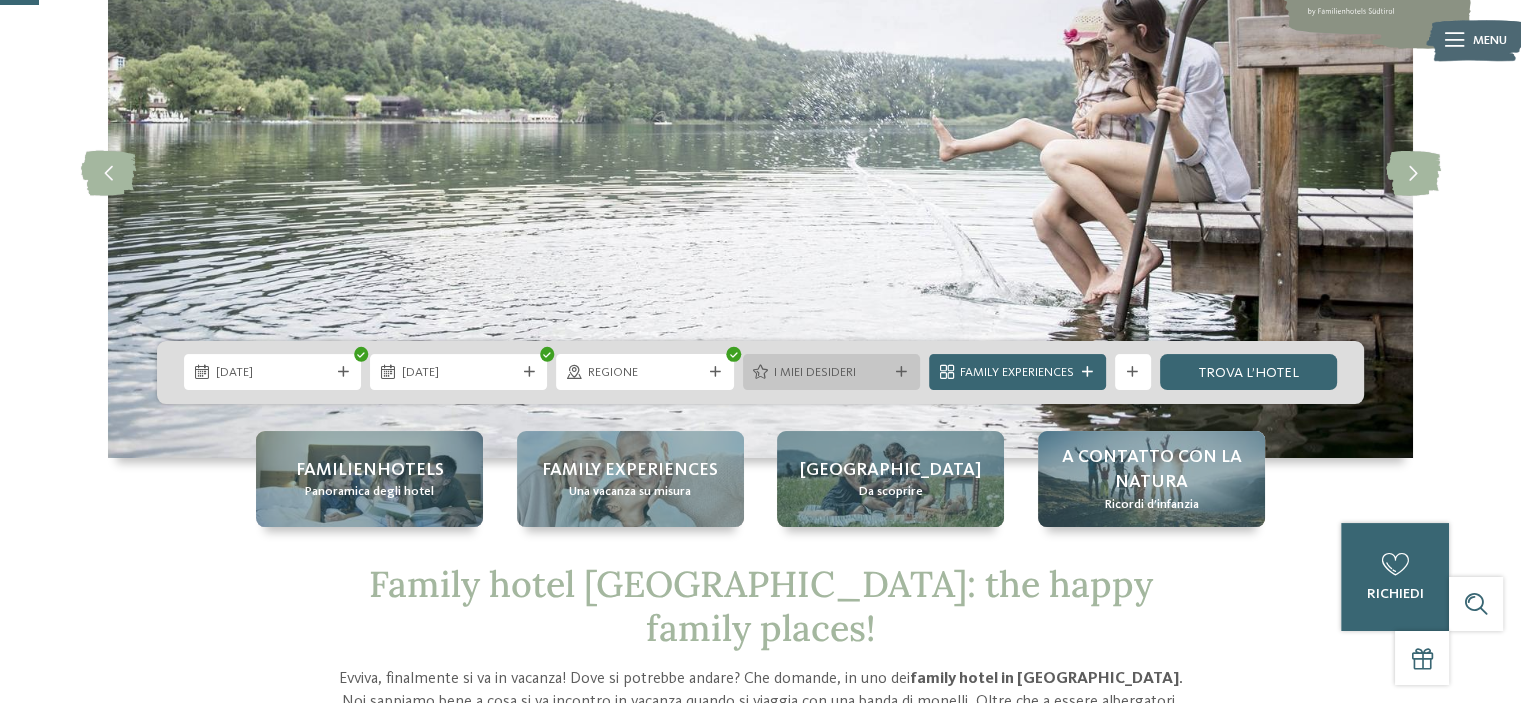 click at bounding box center [901, 372] 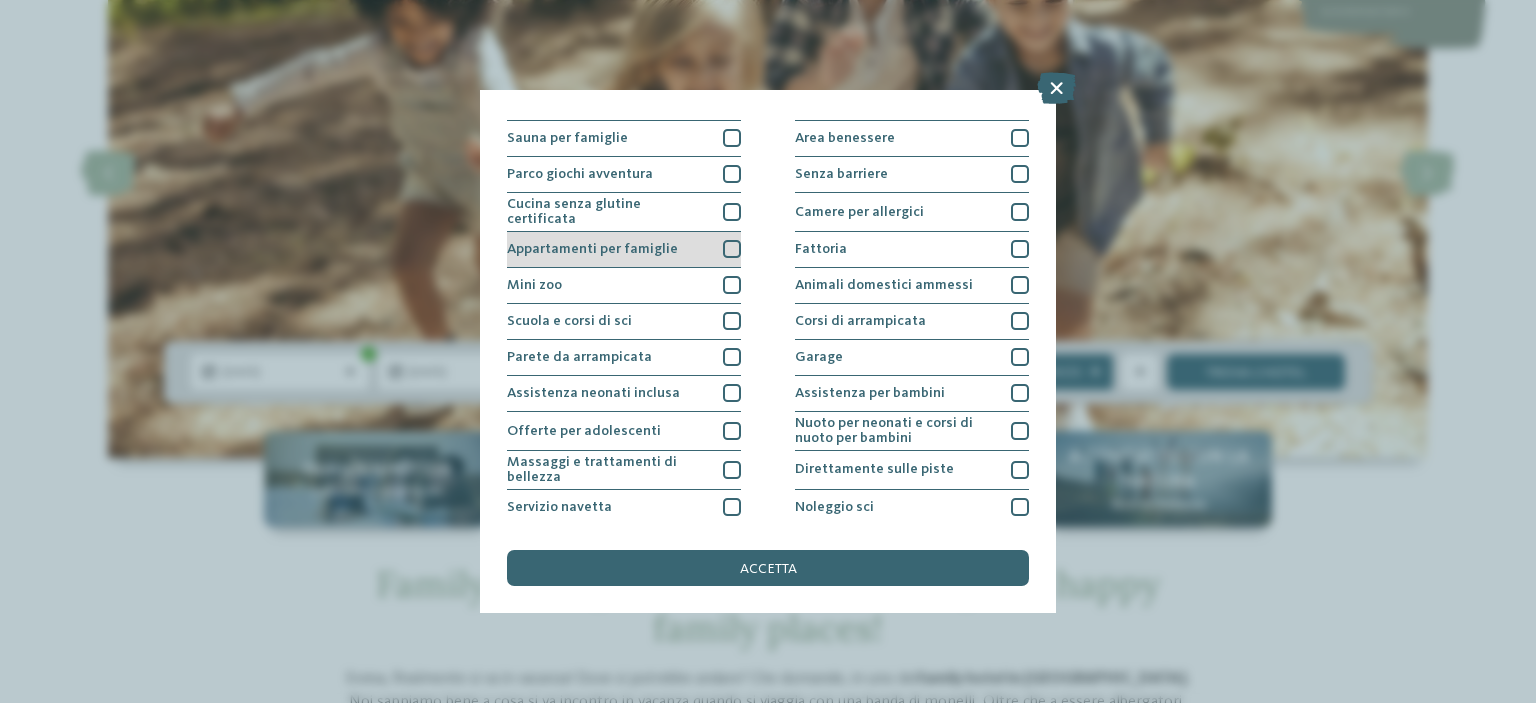 scroll, scrollTop: 200, scrollLeft: 0, axis: vertical 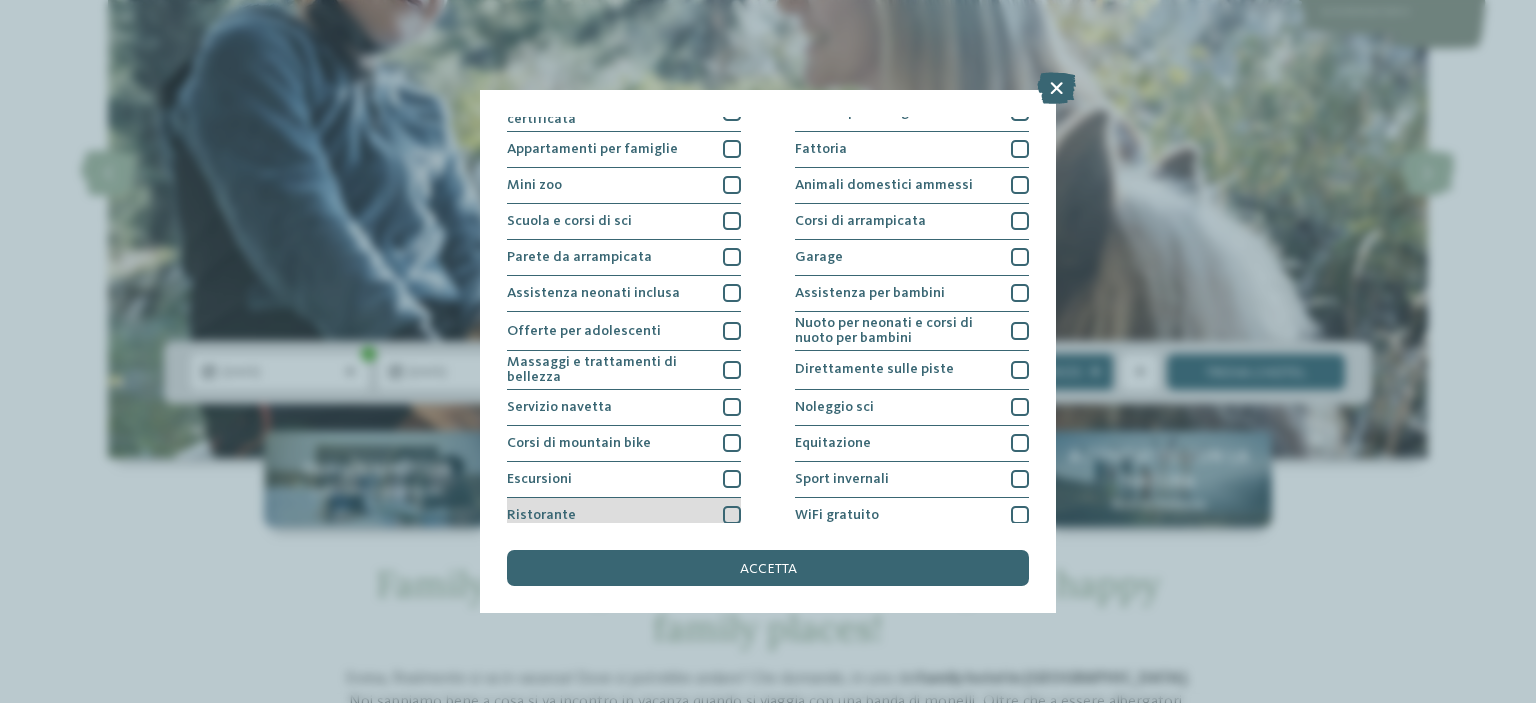 click at bounding box center (732, 515) 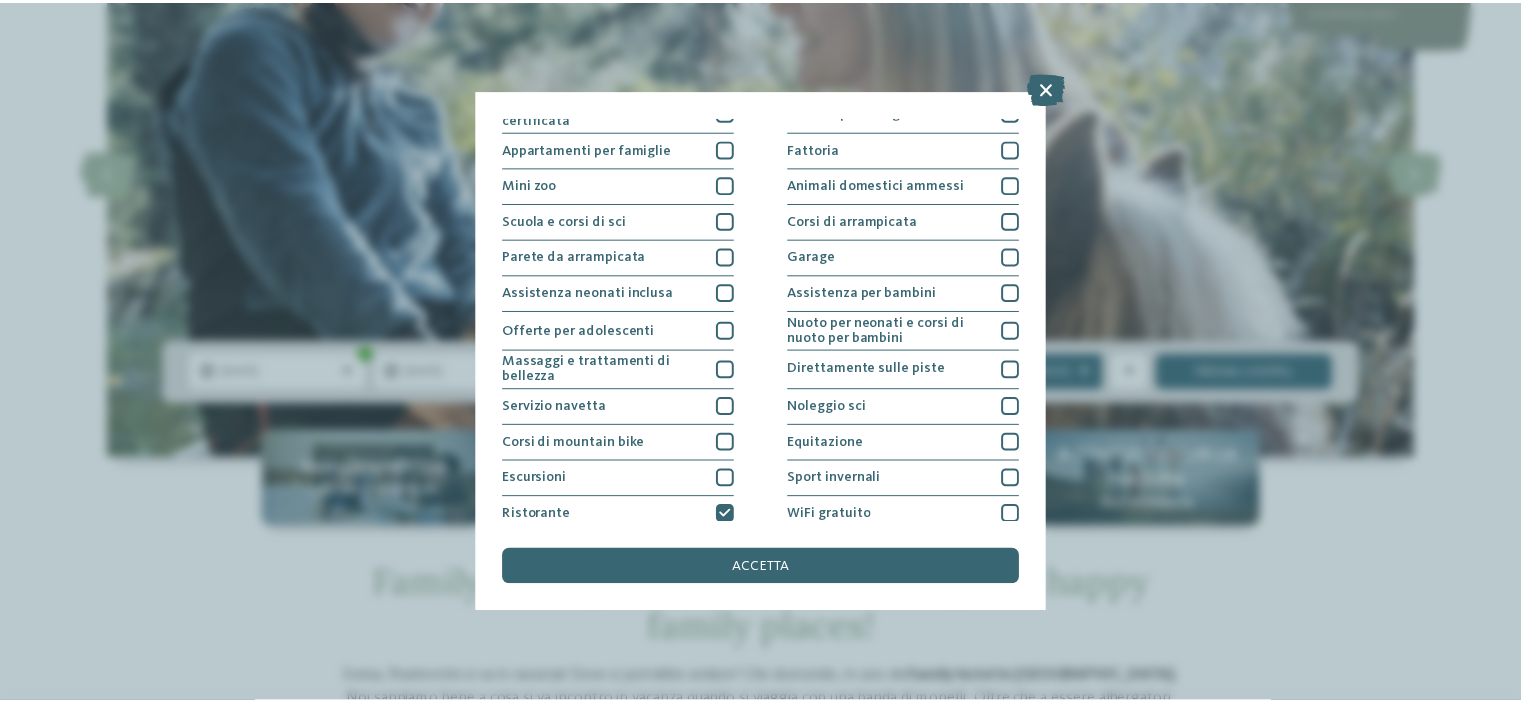 scroll, scrollTop: 100, scrollLeft: 0, axis: vertical 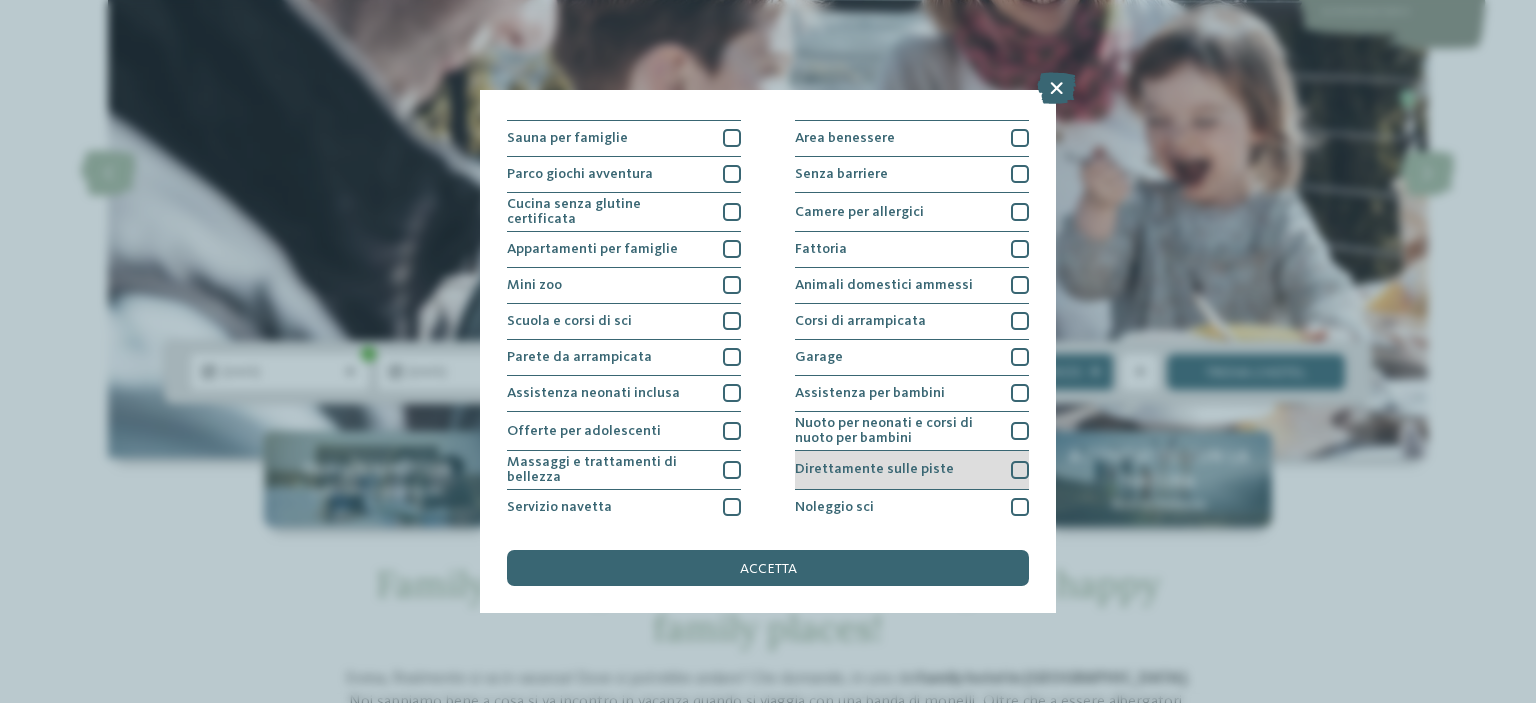 click at bounding box center (1020, 470) 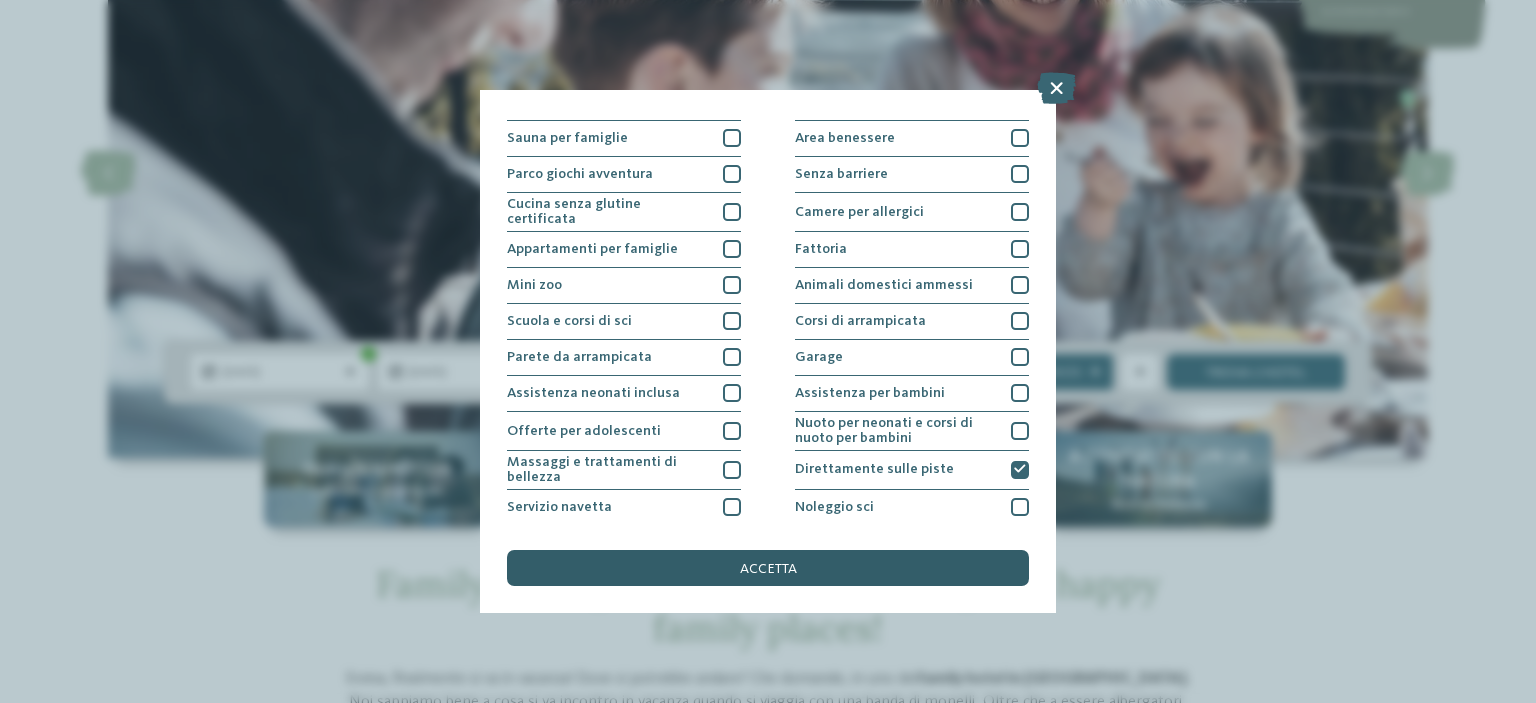 click on "accetta" at bounding box center (768, 569) 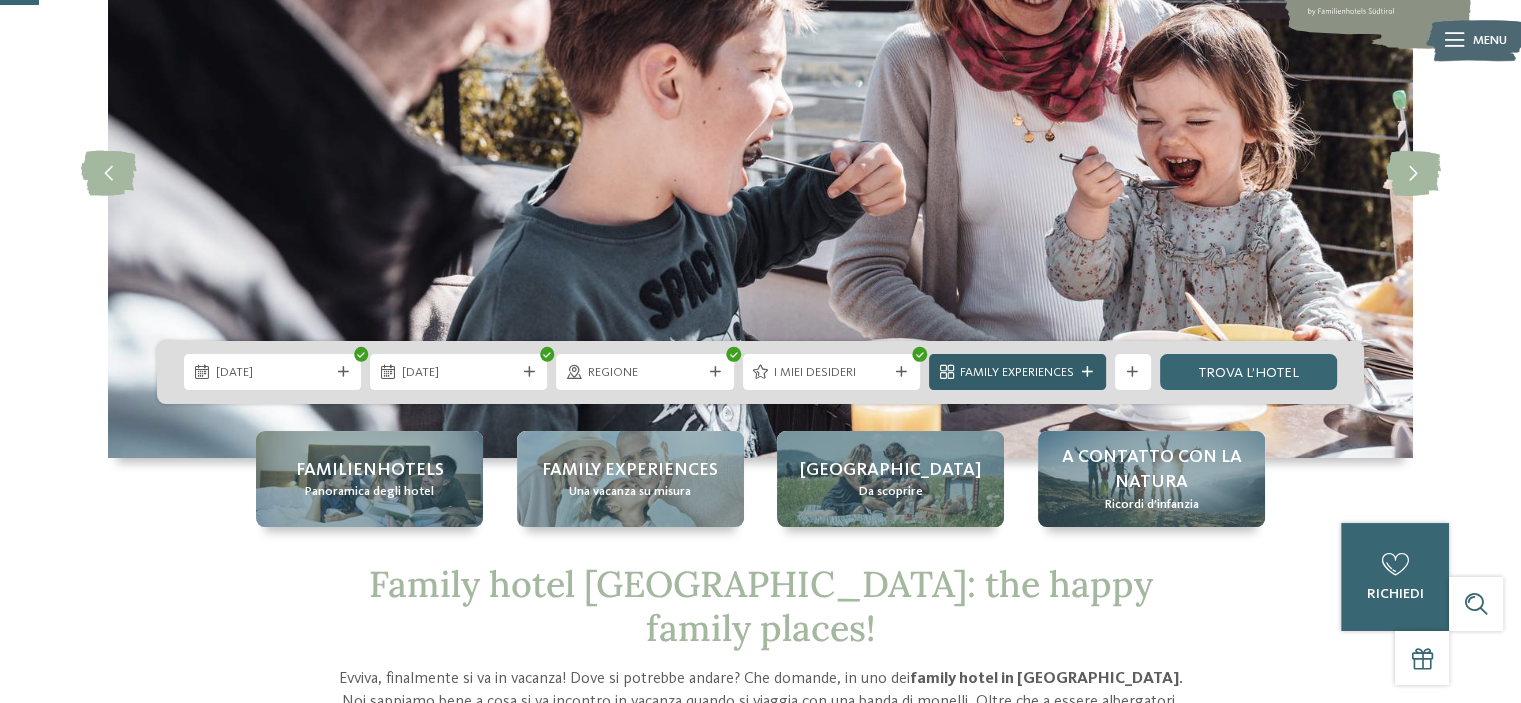 click on "Family Experiences" at bounding box center (1017, 372) 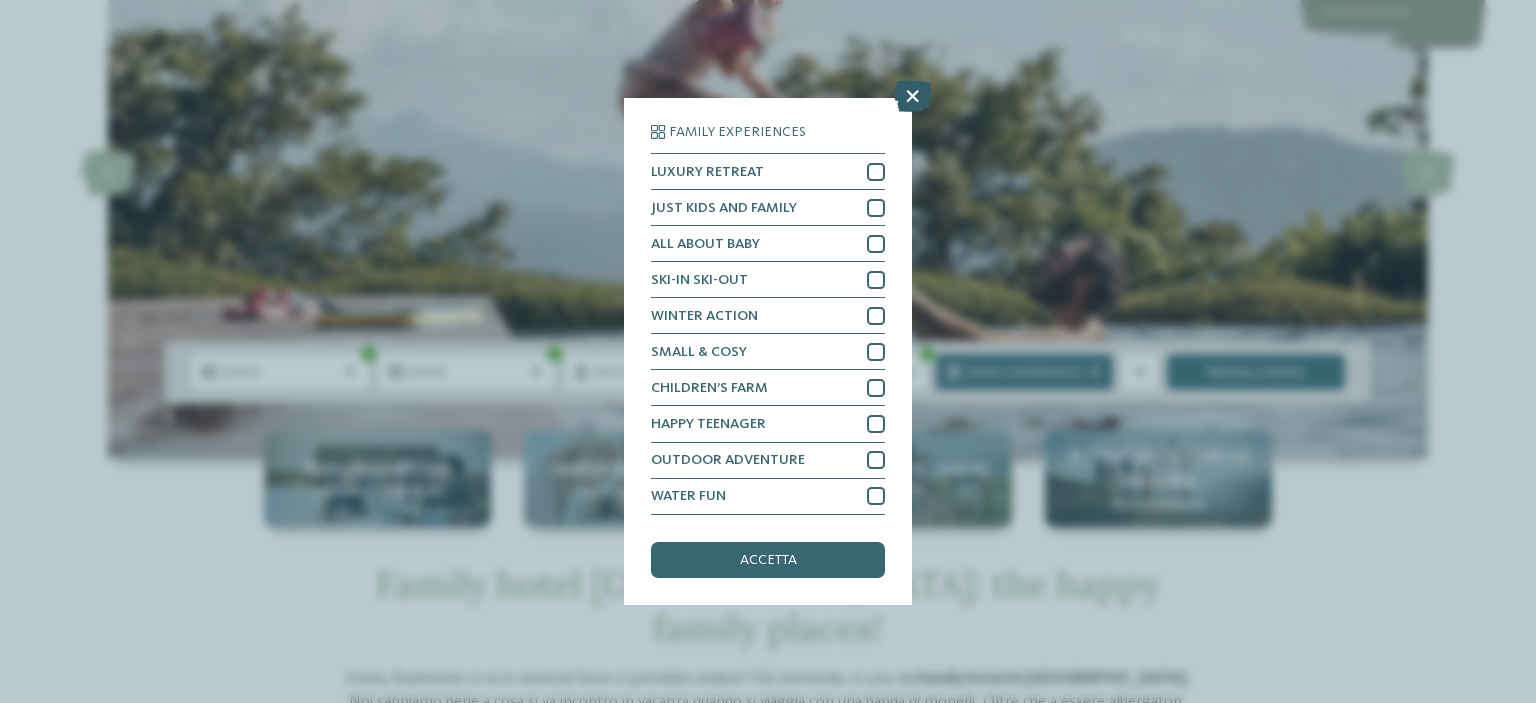 click at bounding box center [912, 97] 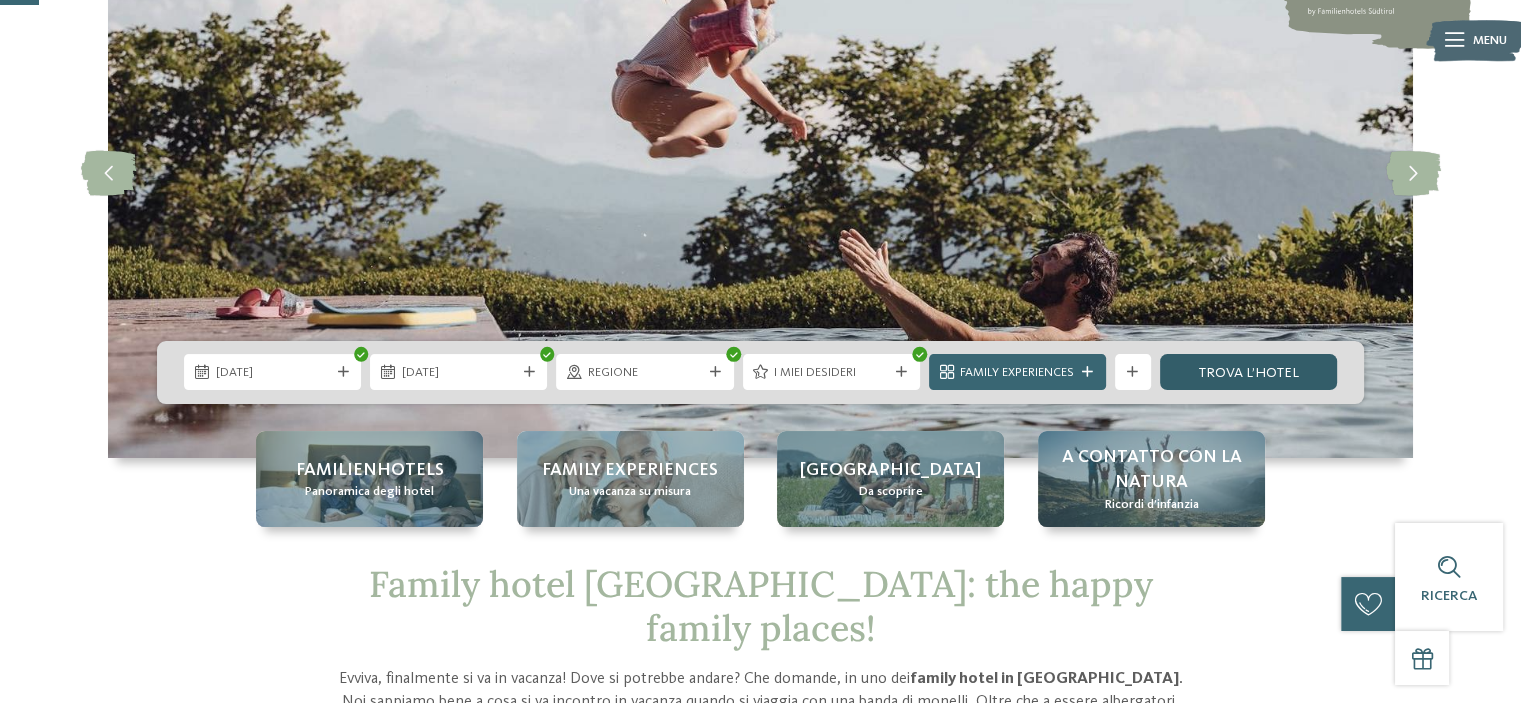 click on "trova l’hotel" at bounding box center [1248, 372] 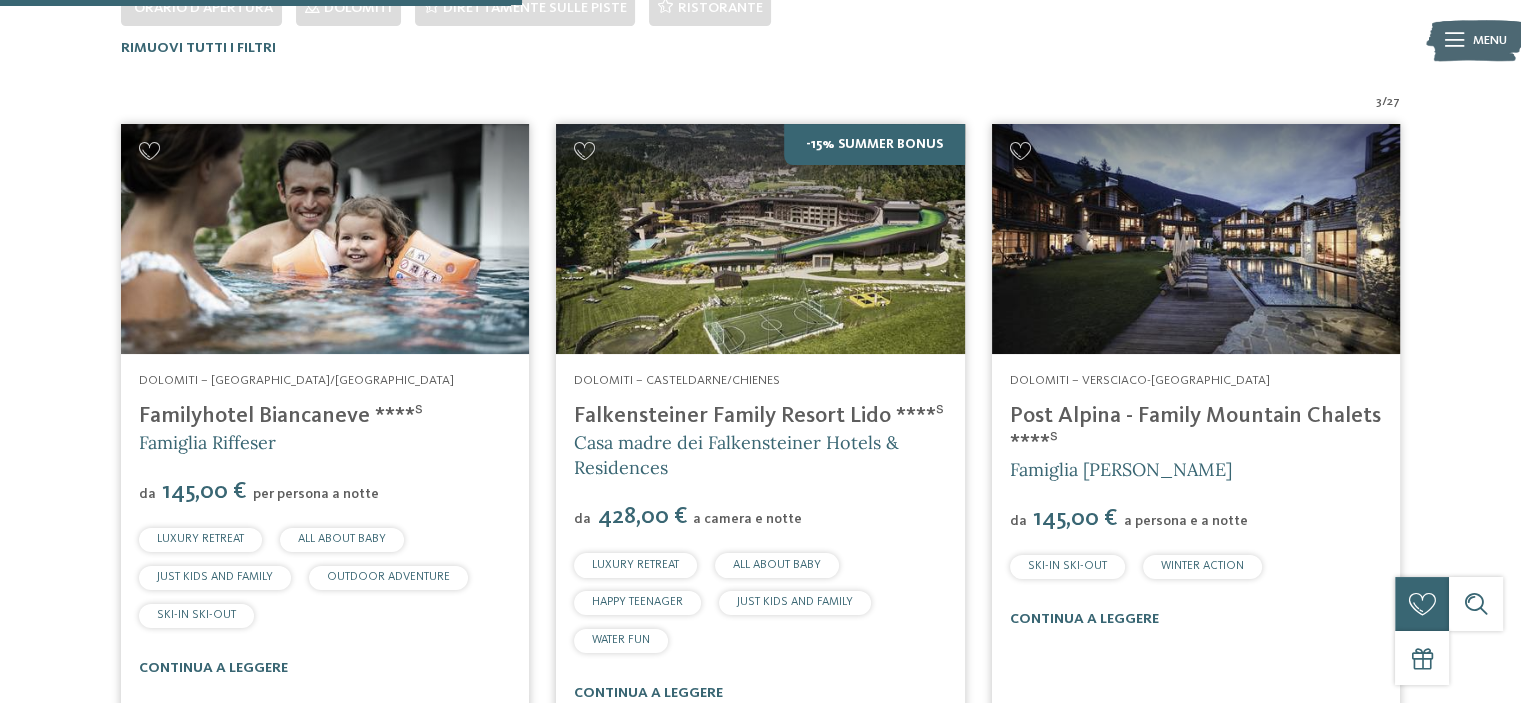 scroll, scrollTop: 579, scrollLeft: 0, axis: vertical 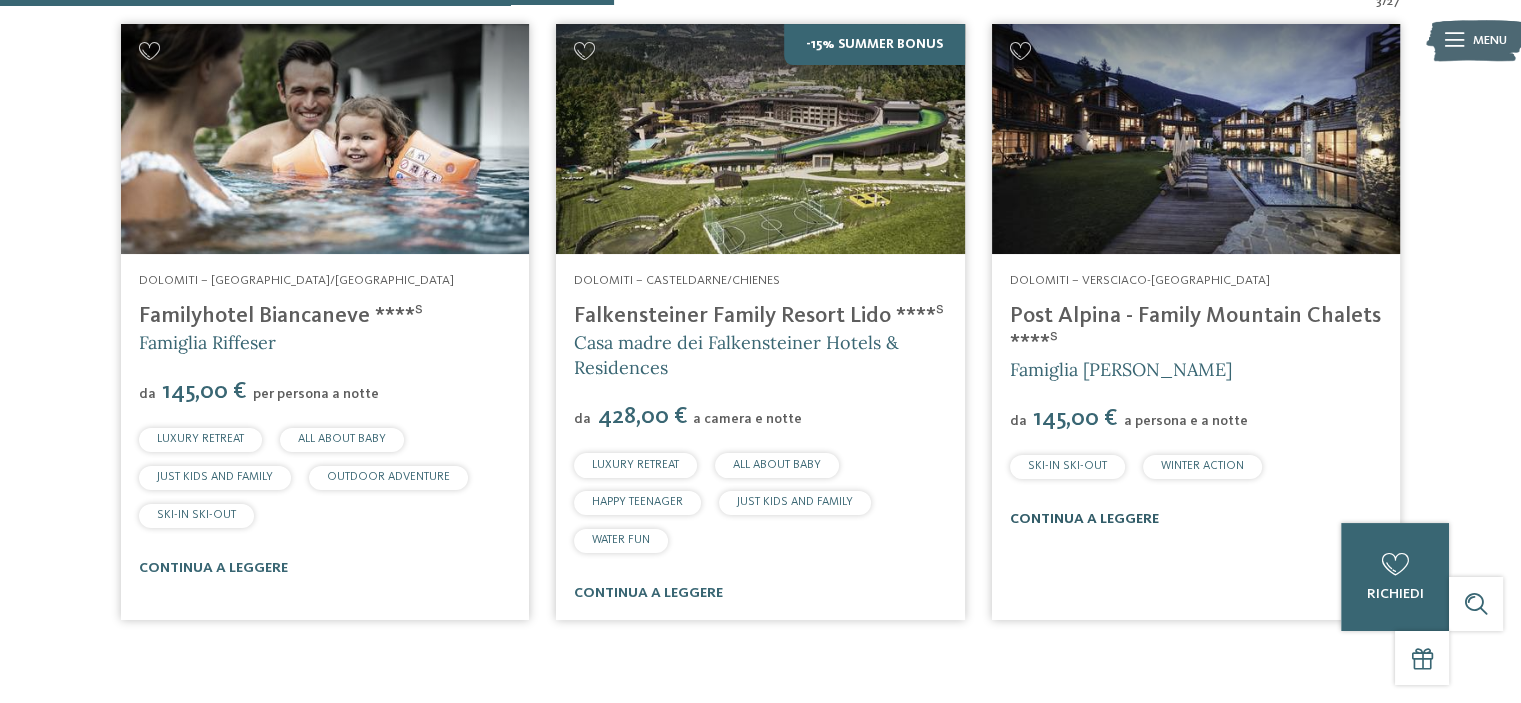 drag, startPoint x: 1343, startPoint y: 473, endPoint x: 1098, endPoint y: 511, distance: 247.92943 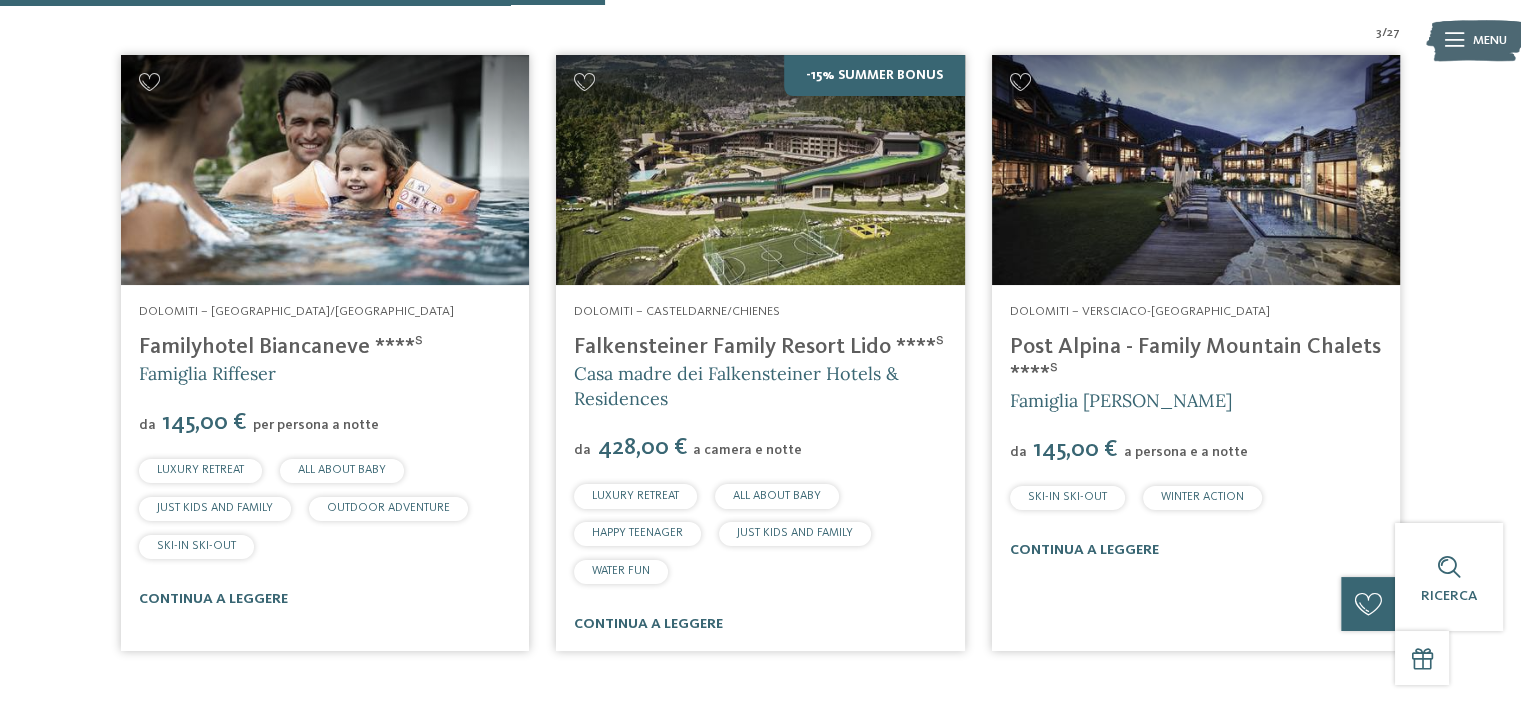 scroll, scrollTop: 679, scrollLeft: 0, axis: vertical 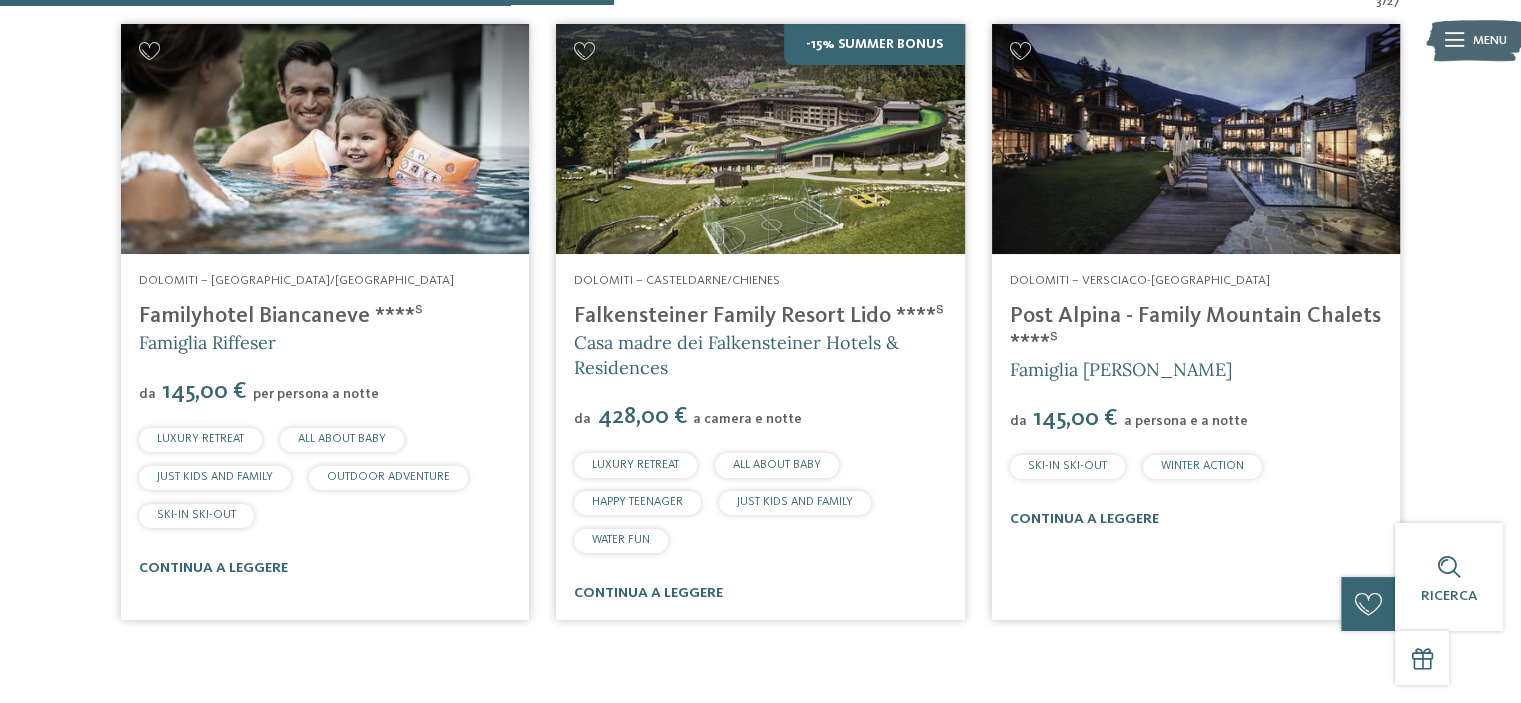 click at bounding box center [325, 139] 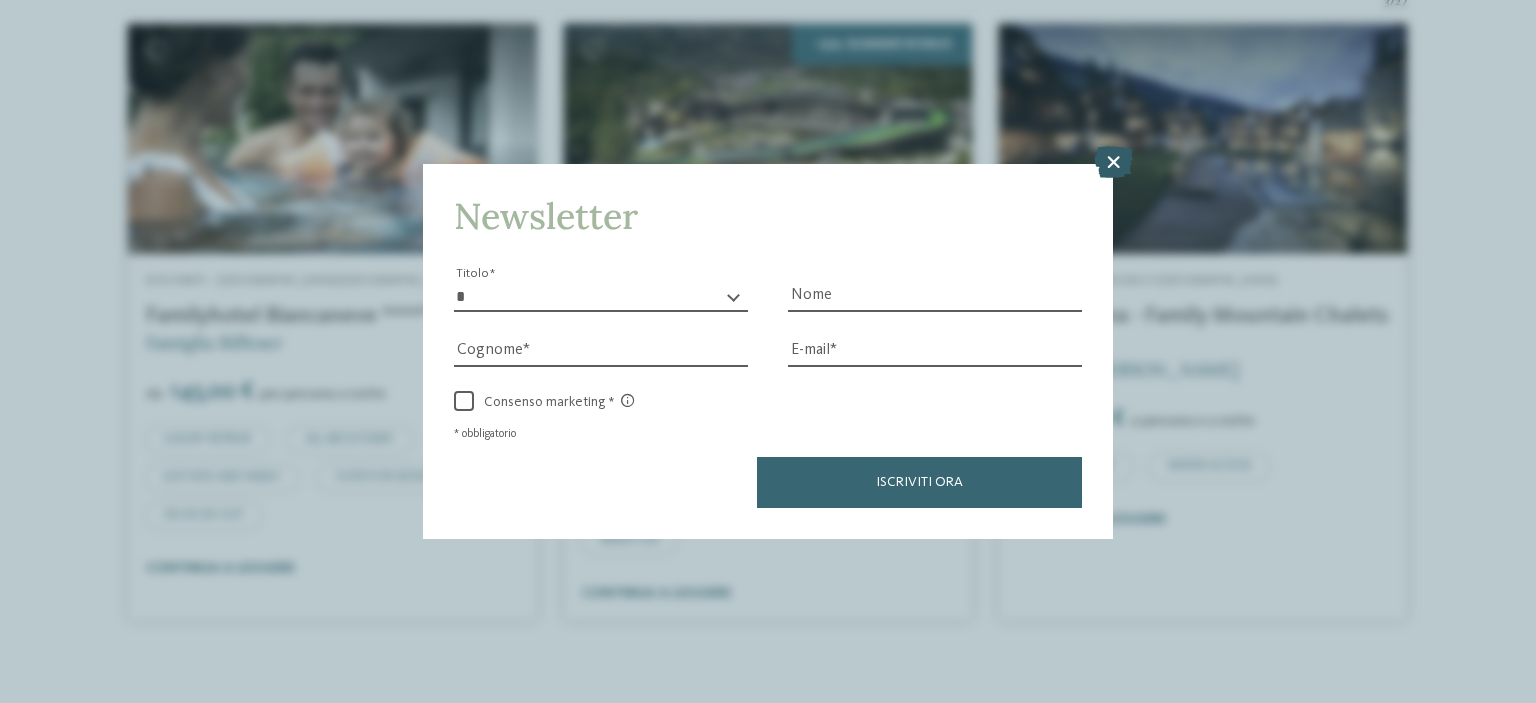 click at bounding box center [1113, 162] 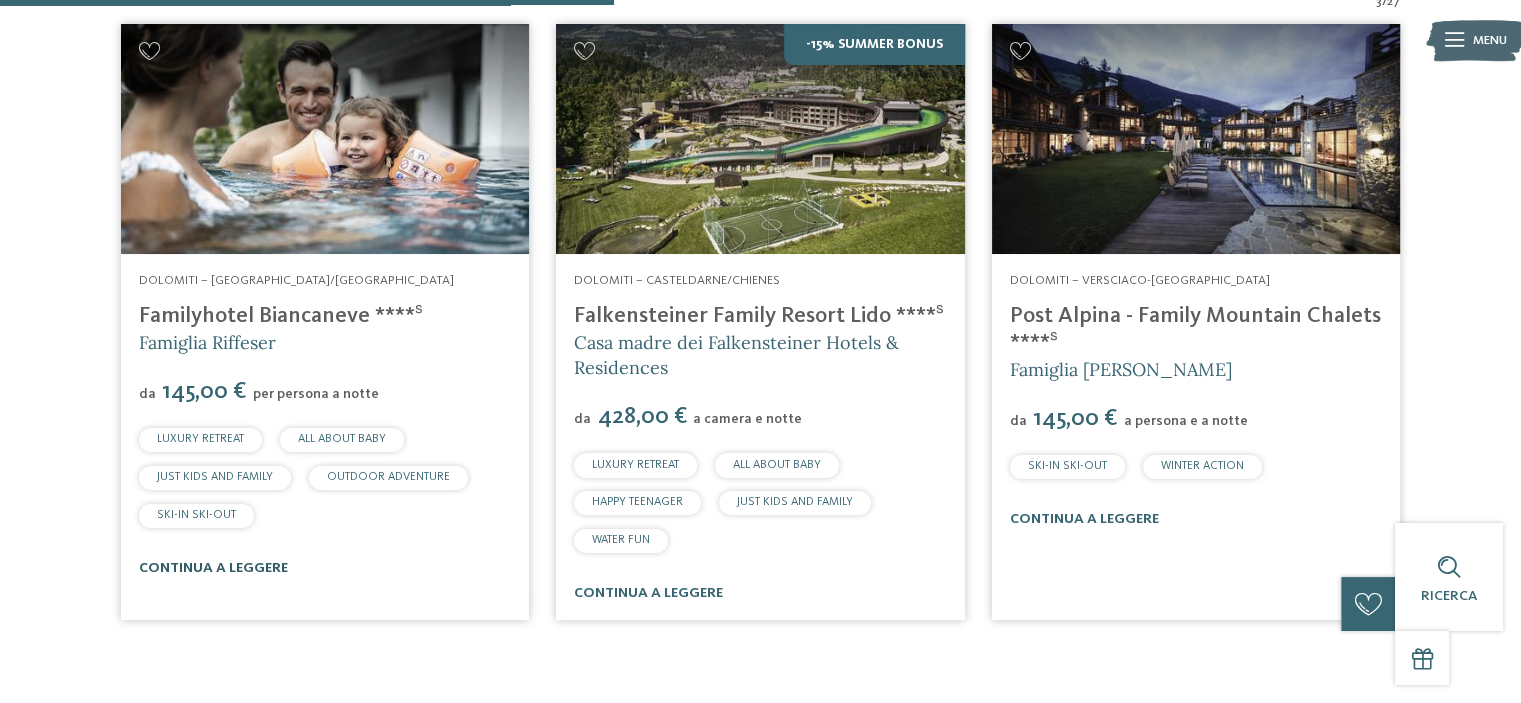 click on "continua a leggere" at bounding box center (213, 568) 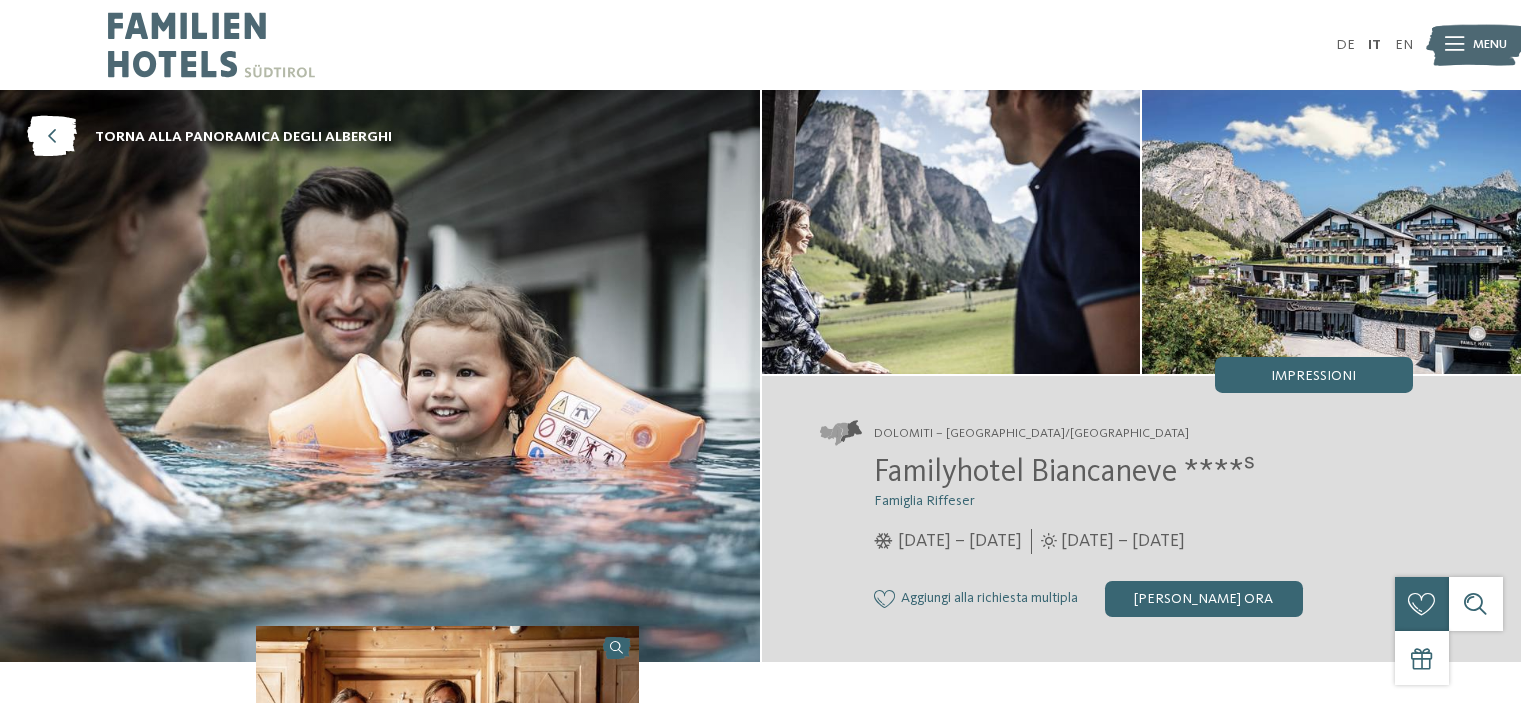 scroll, scrollTop: 0, scrollLeft: 0, axis: both 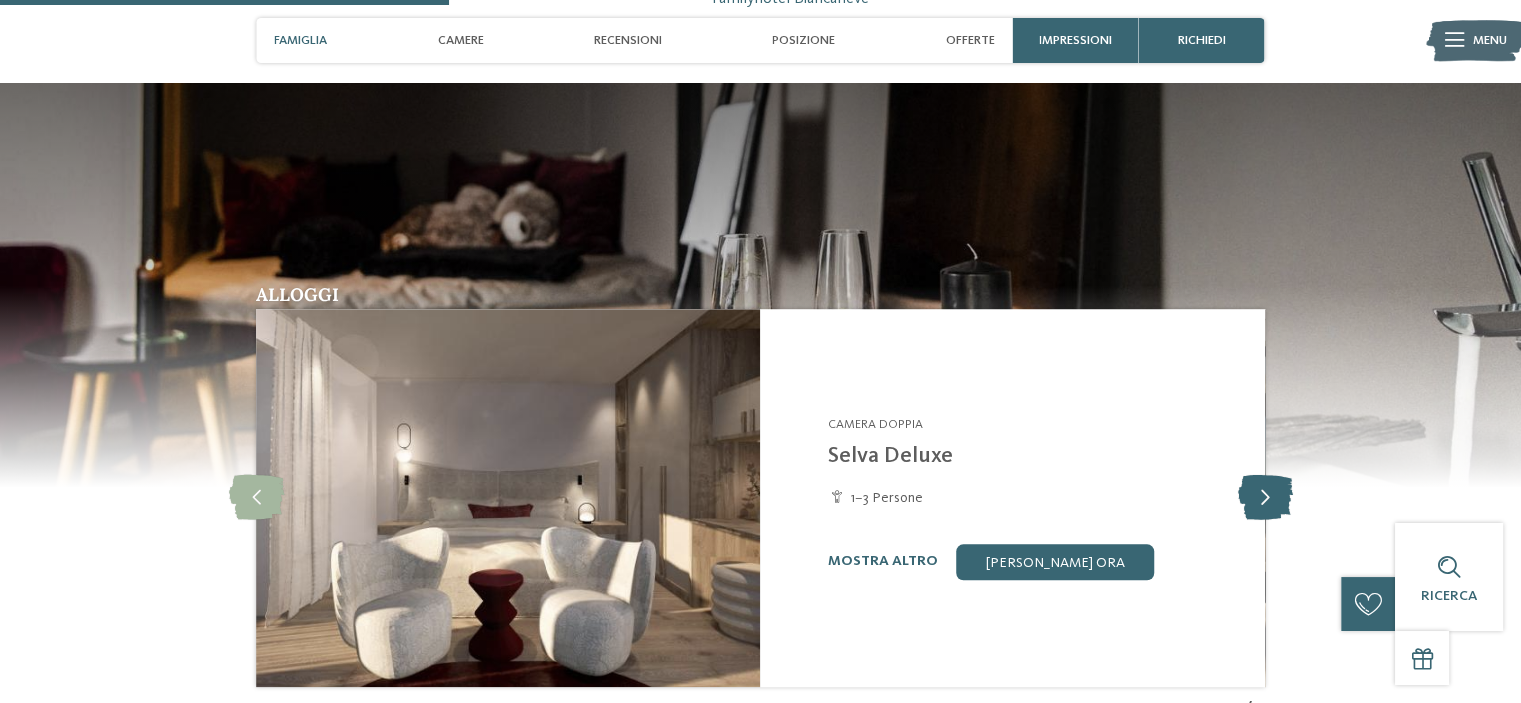 click at bounding box center (1264, 497) 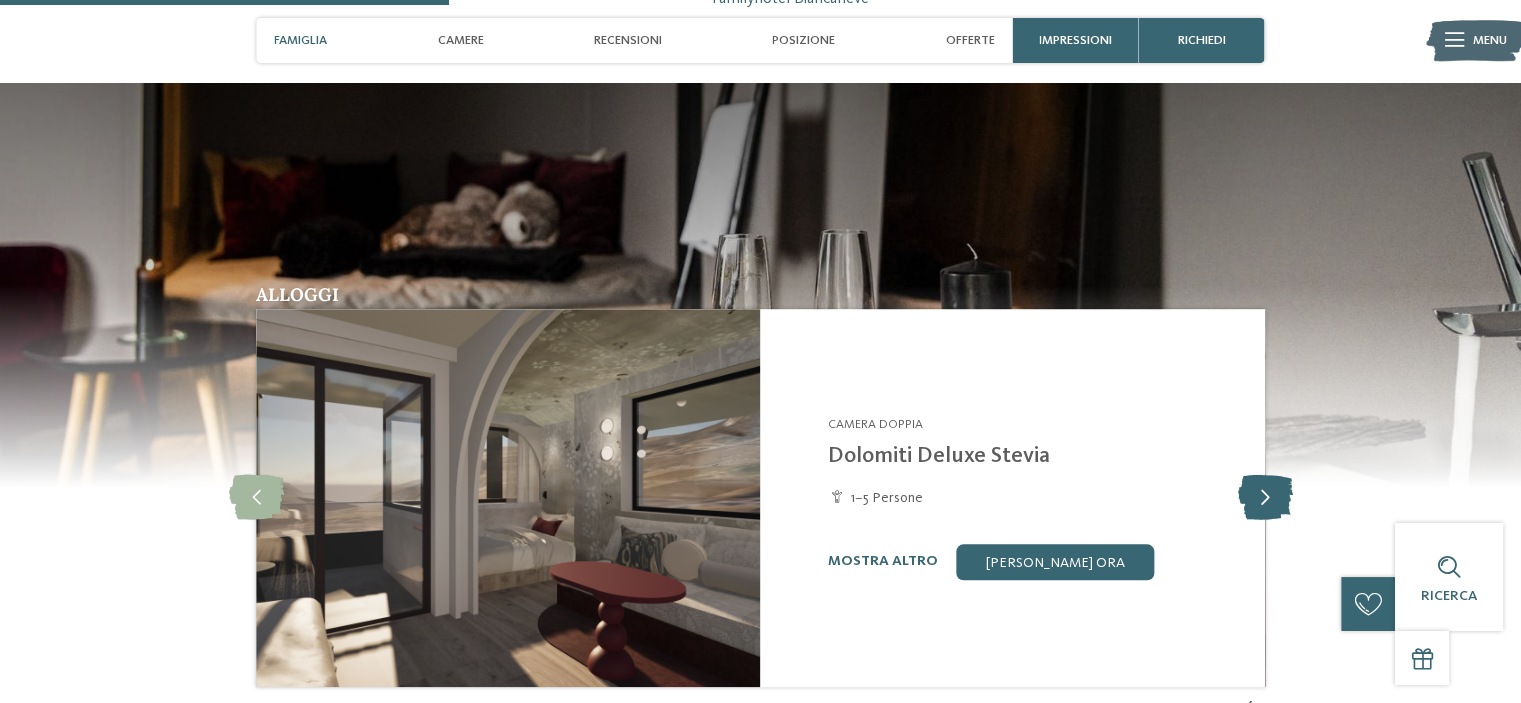 click at bounding box center [1264, 497] 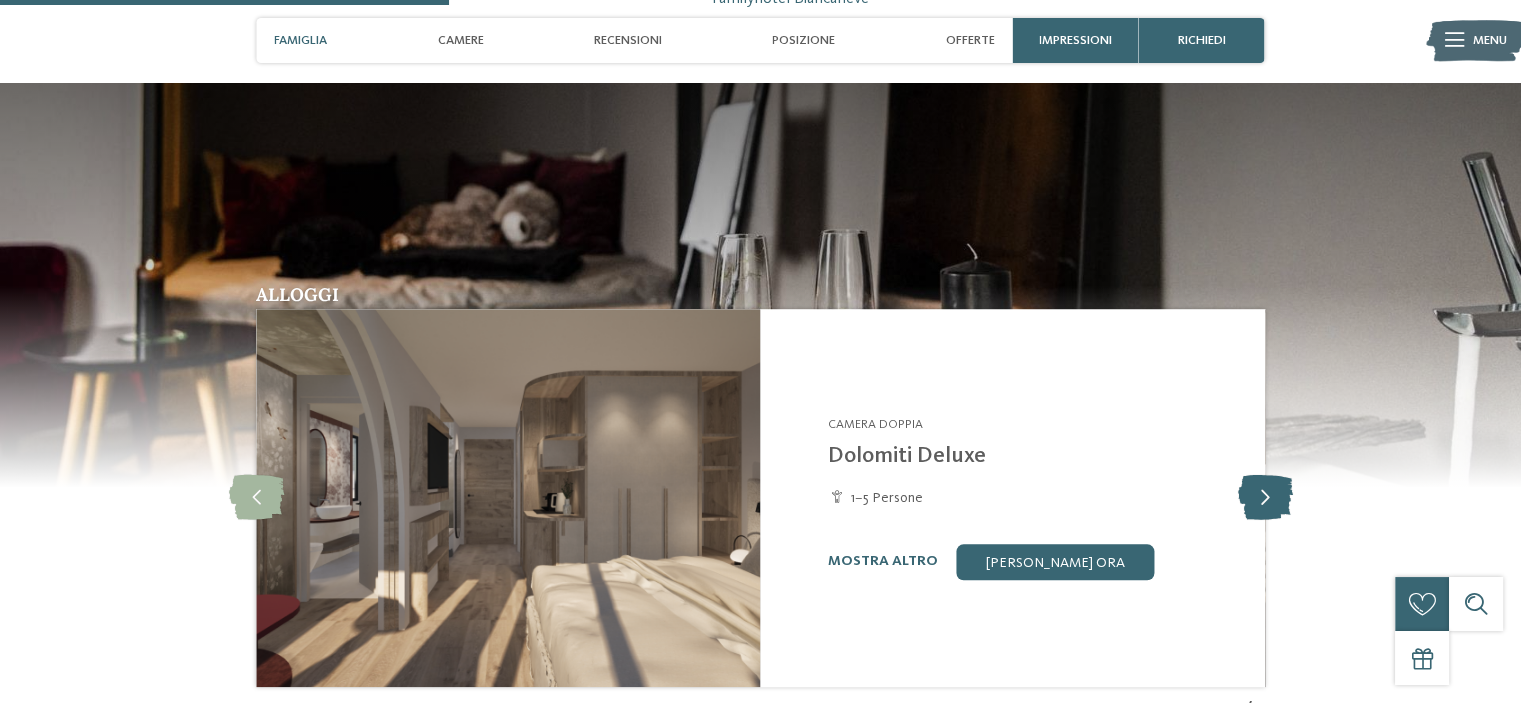 click at bounding box center (1264, 497) 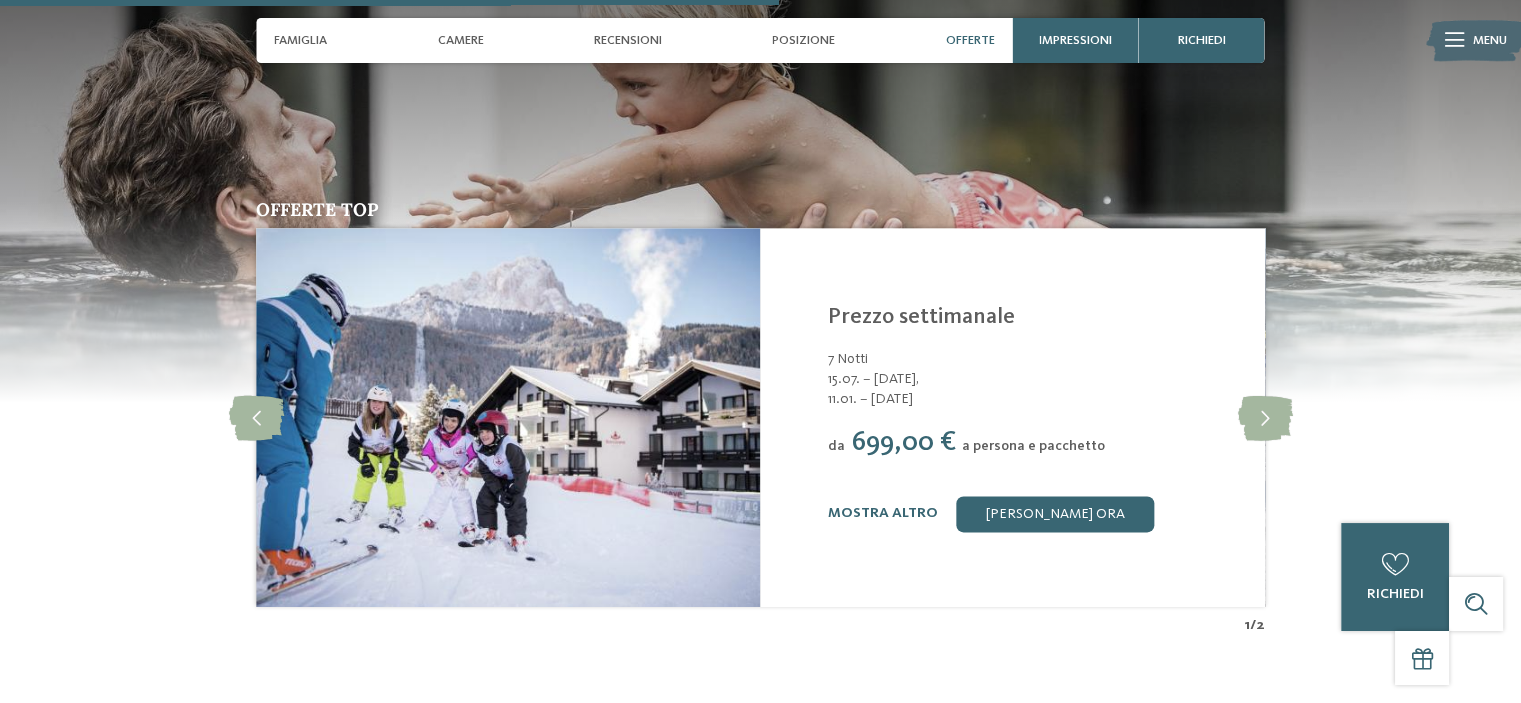 scroll, scrollTop: 2600, scrollLeft: 0, axis: vertical 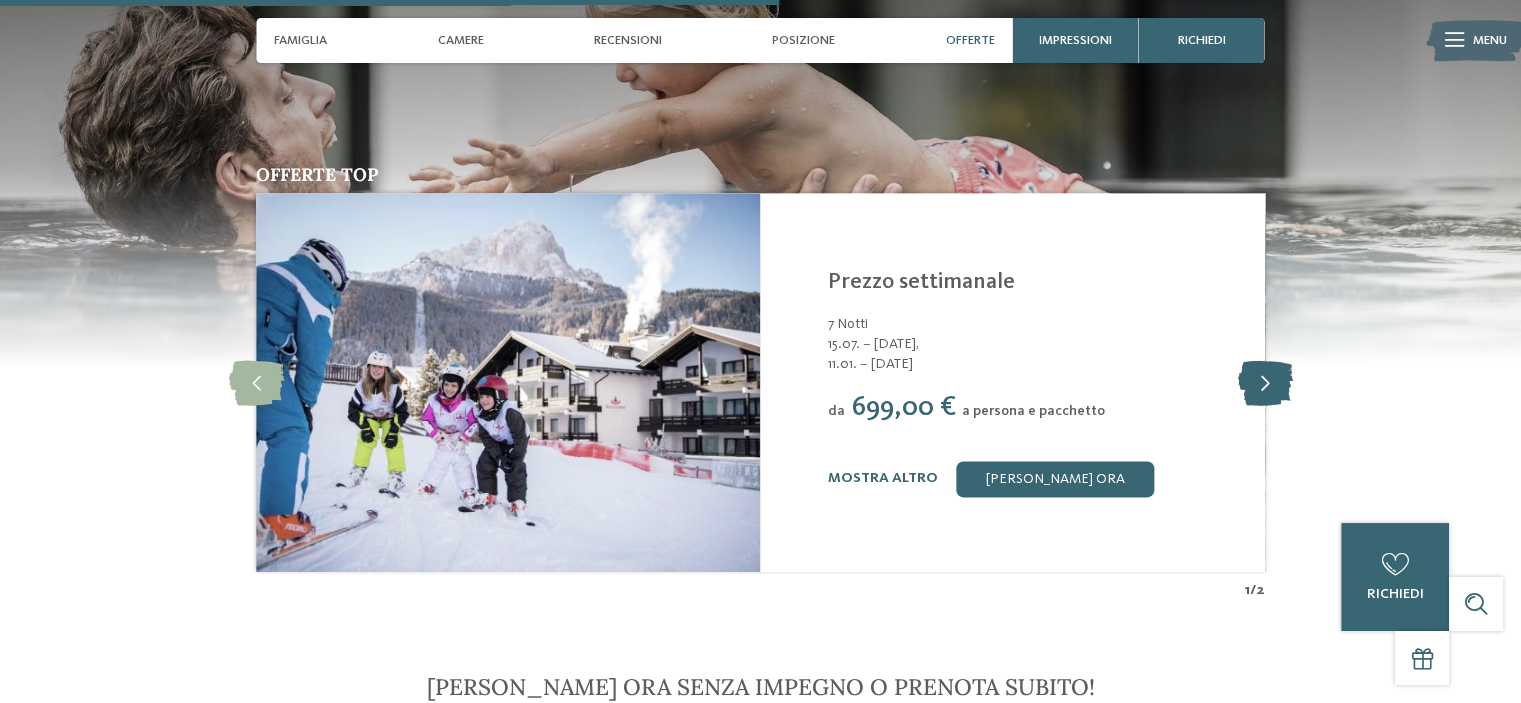 click at bounding box center (1264, 382) 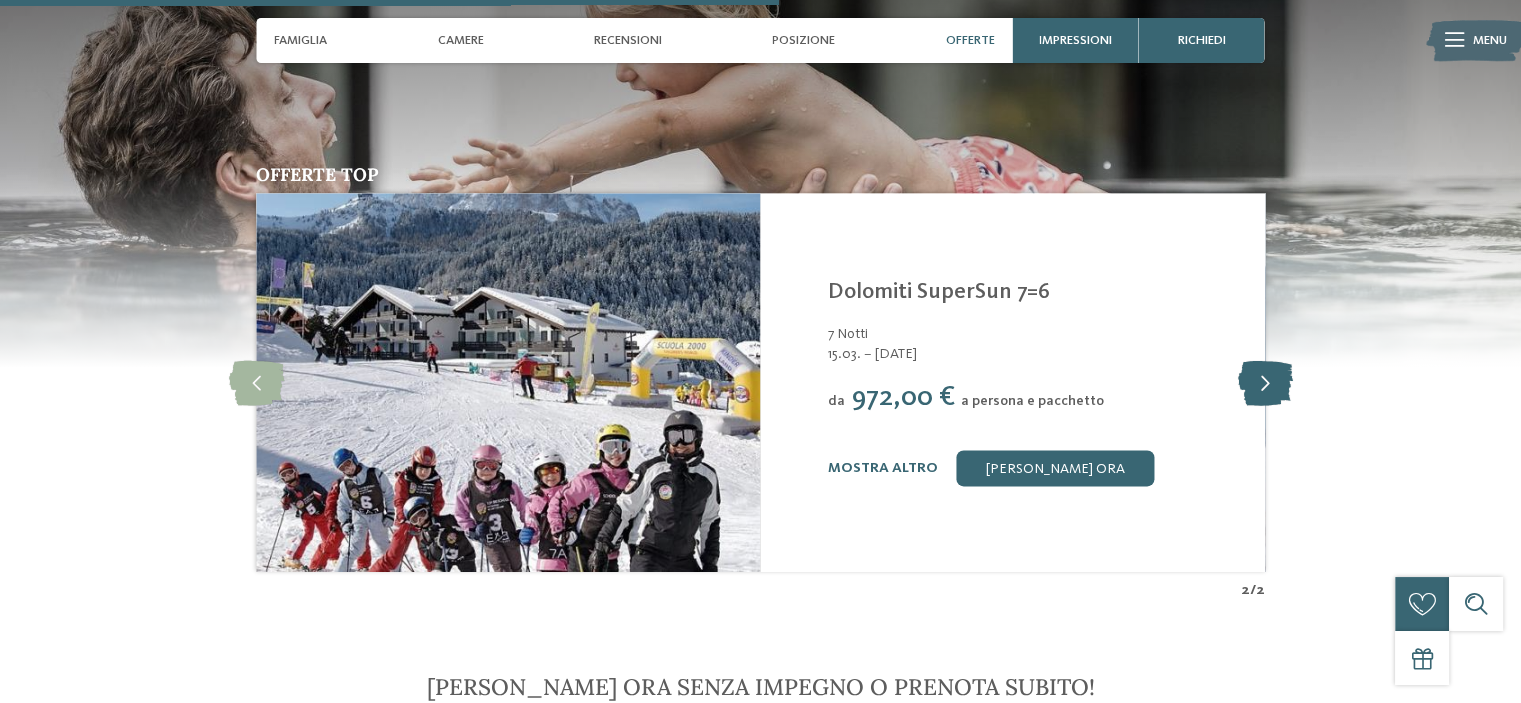 click at bounding box center [1264, 382] 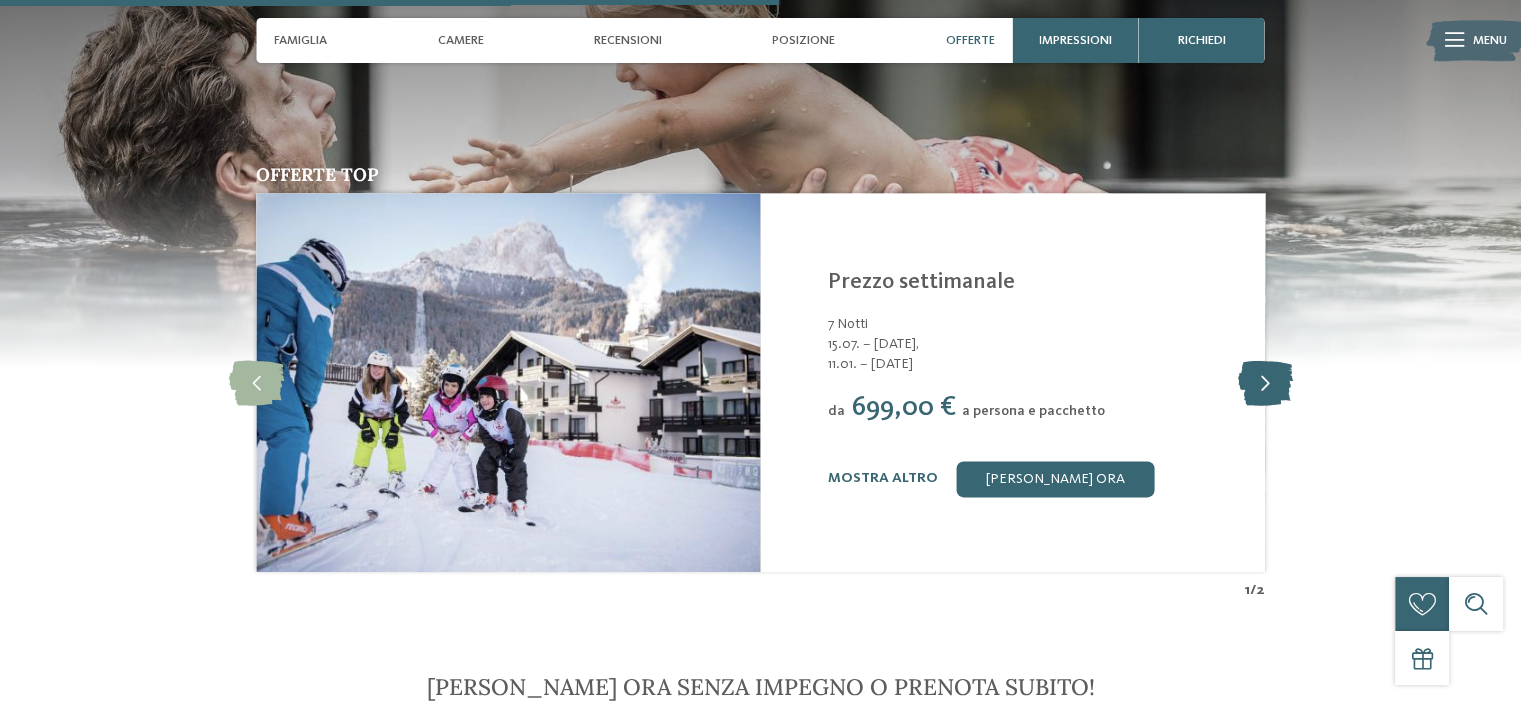 click at bounding box center [1264, 382] 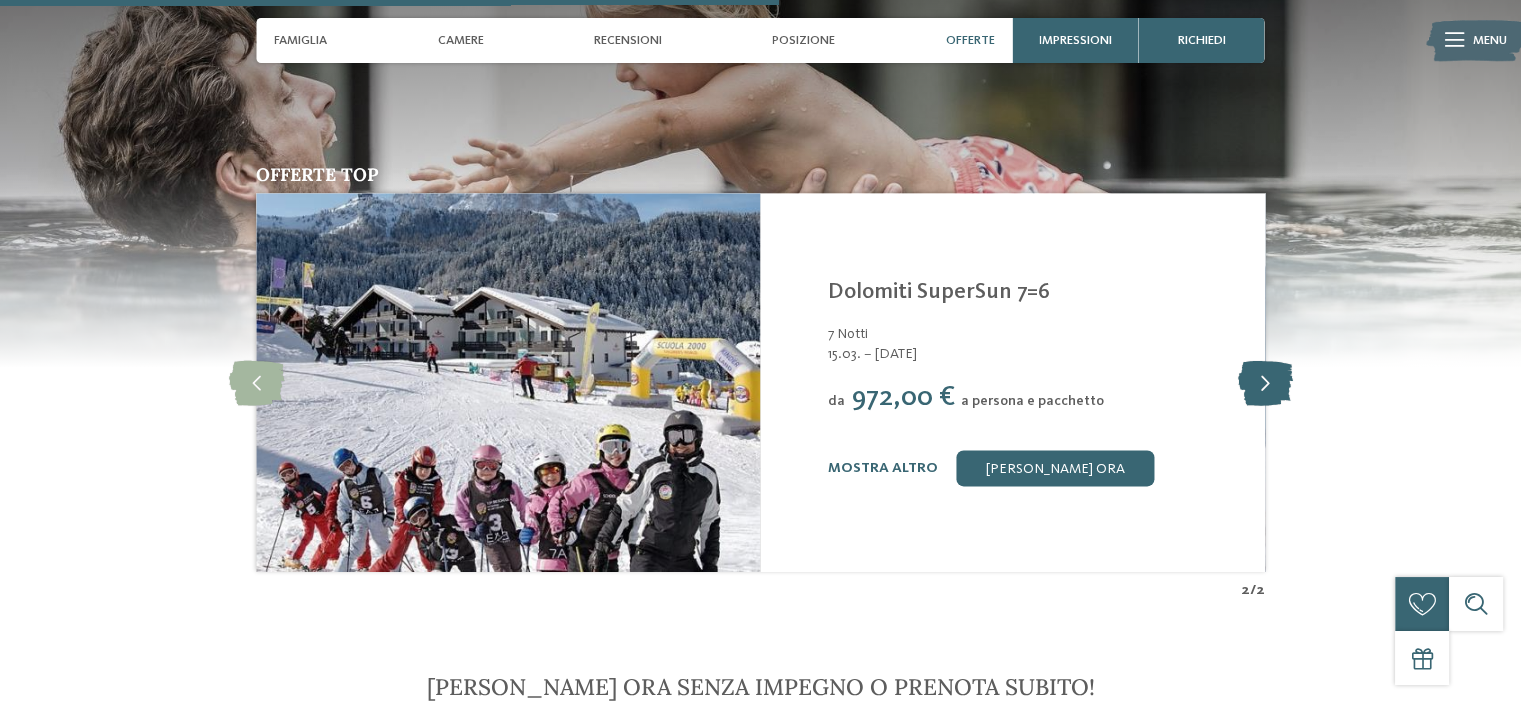 click at bounding box center (1264, 382) 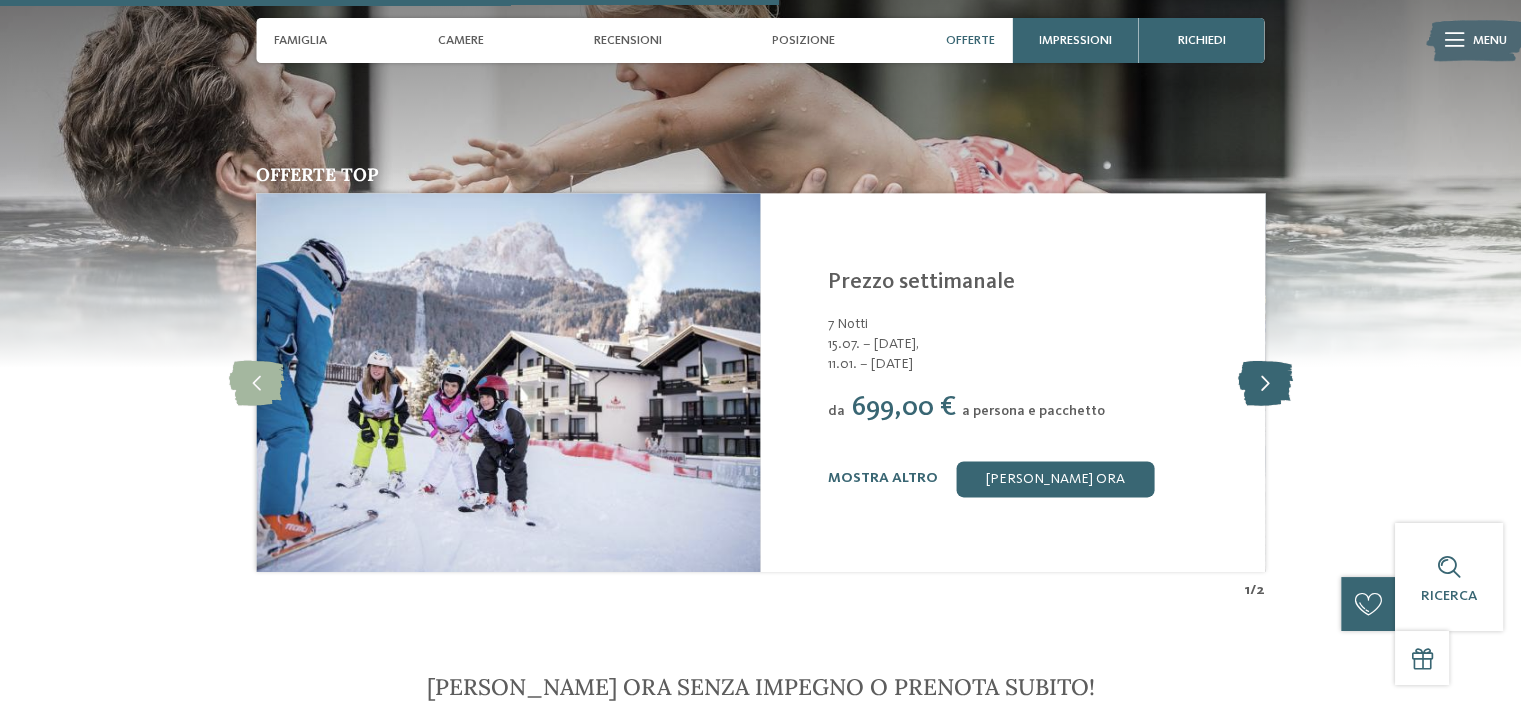 click at bounding box center (1264, 382) 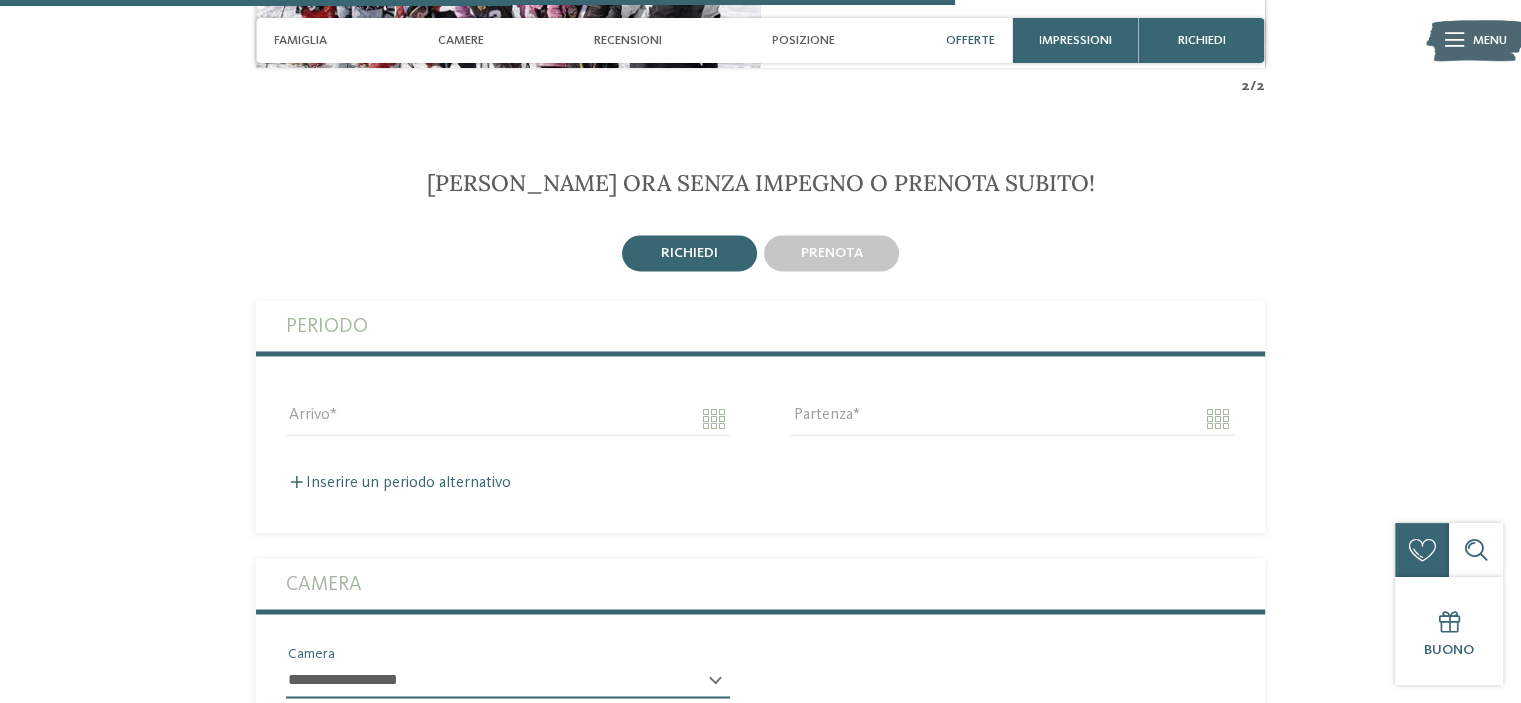 scroll, scrollTop: 3100, scrollLeft: 0, axis: vertical 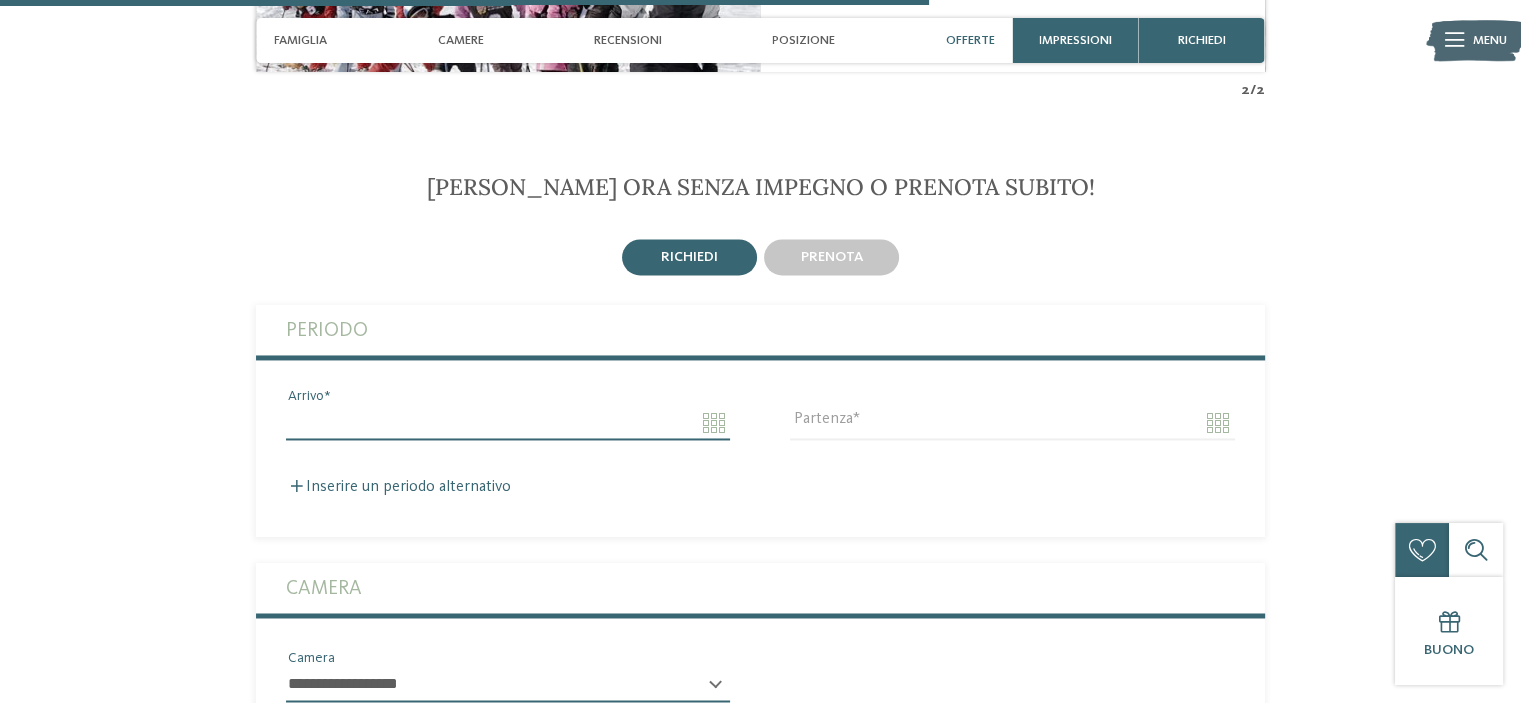 click on "Arrivo" at bounding box center [508, 423] 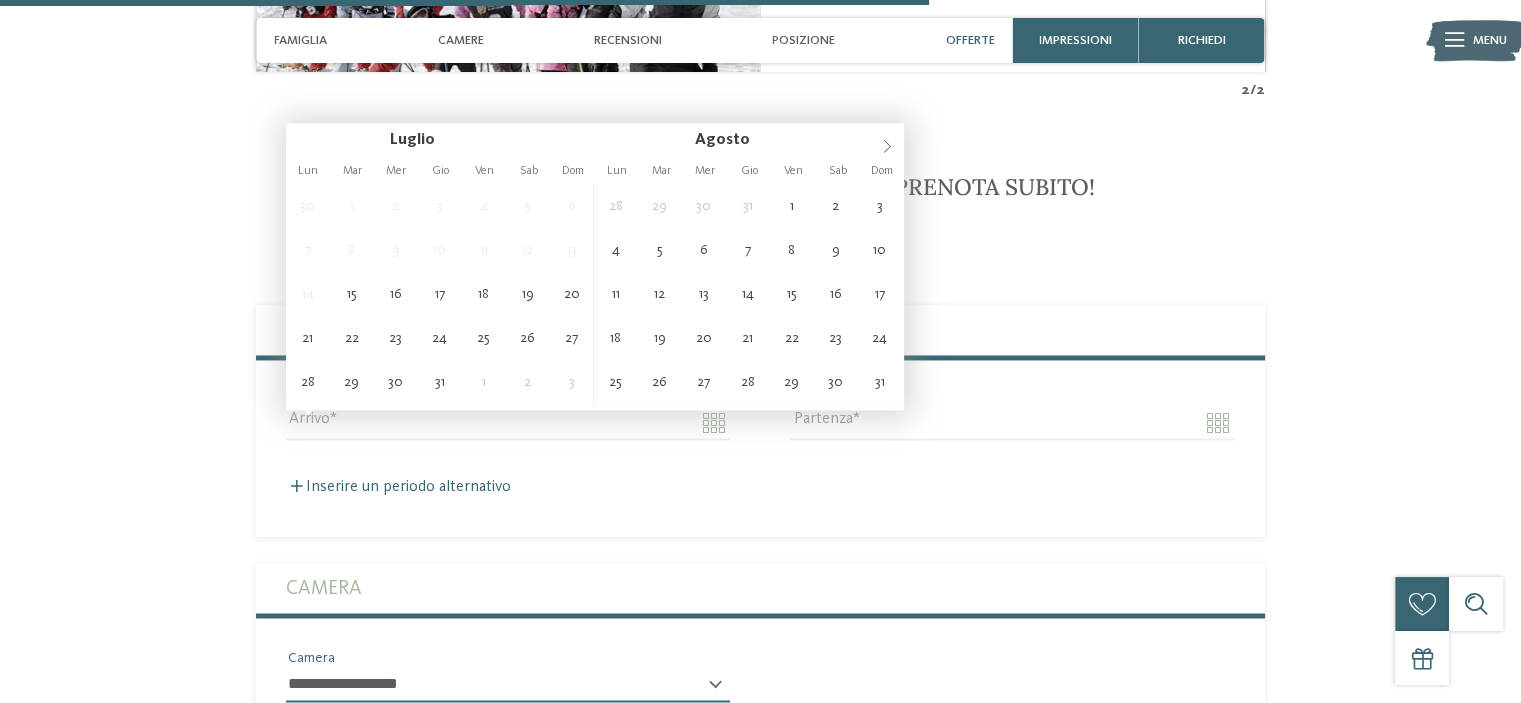 click 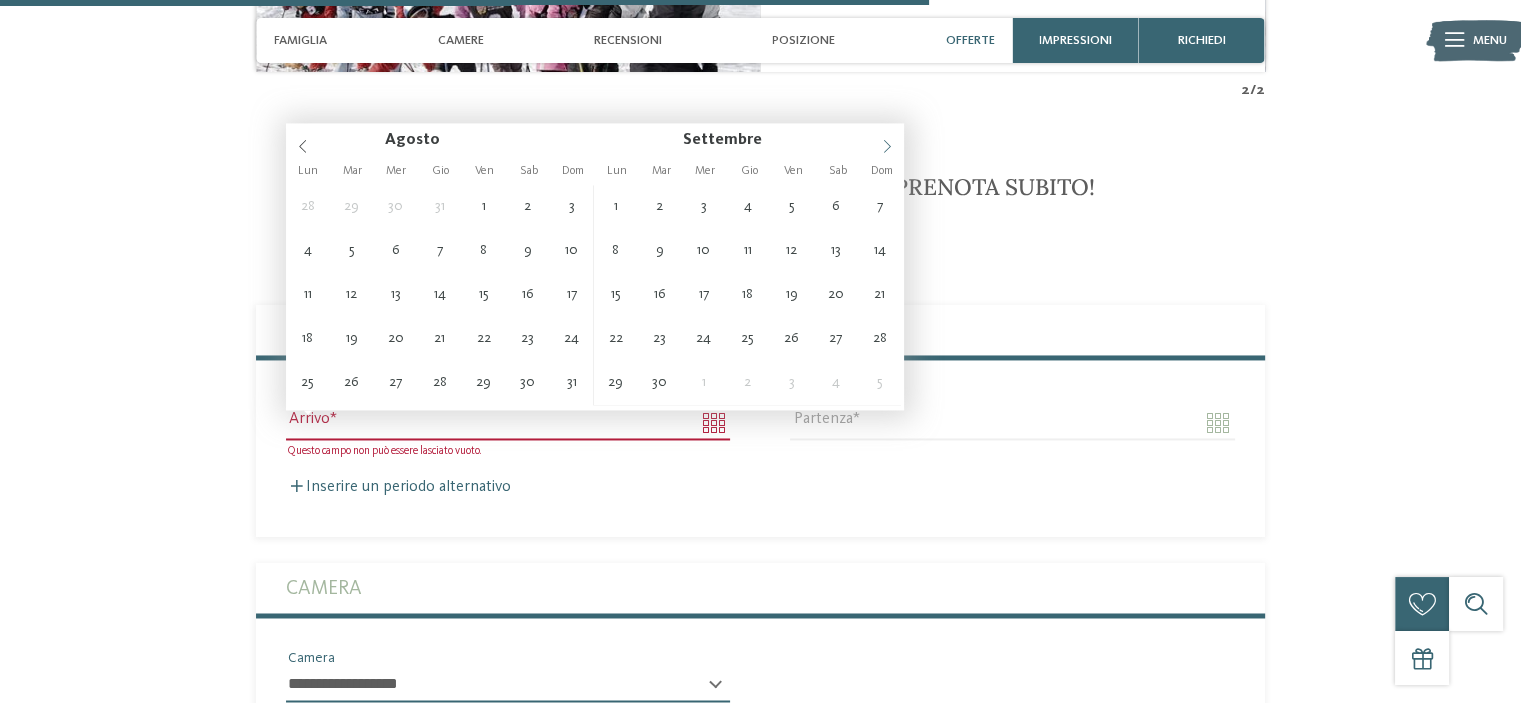 click 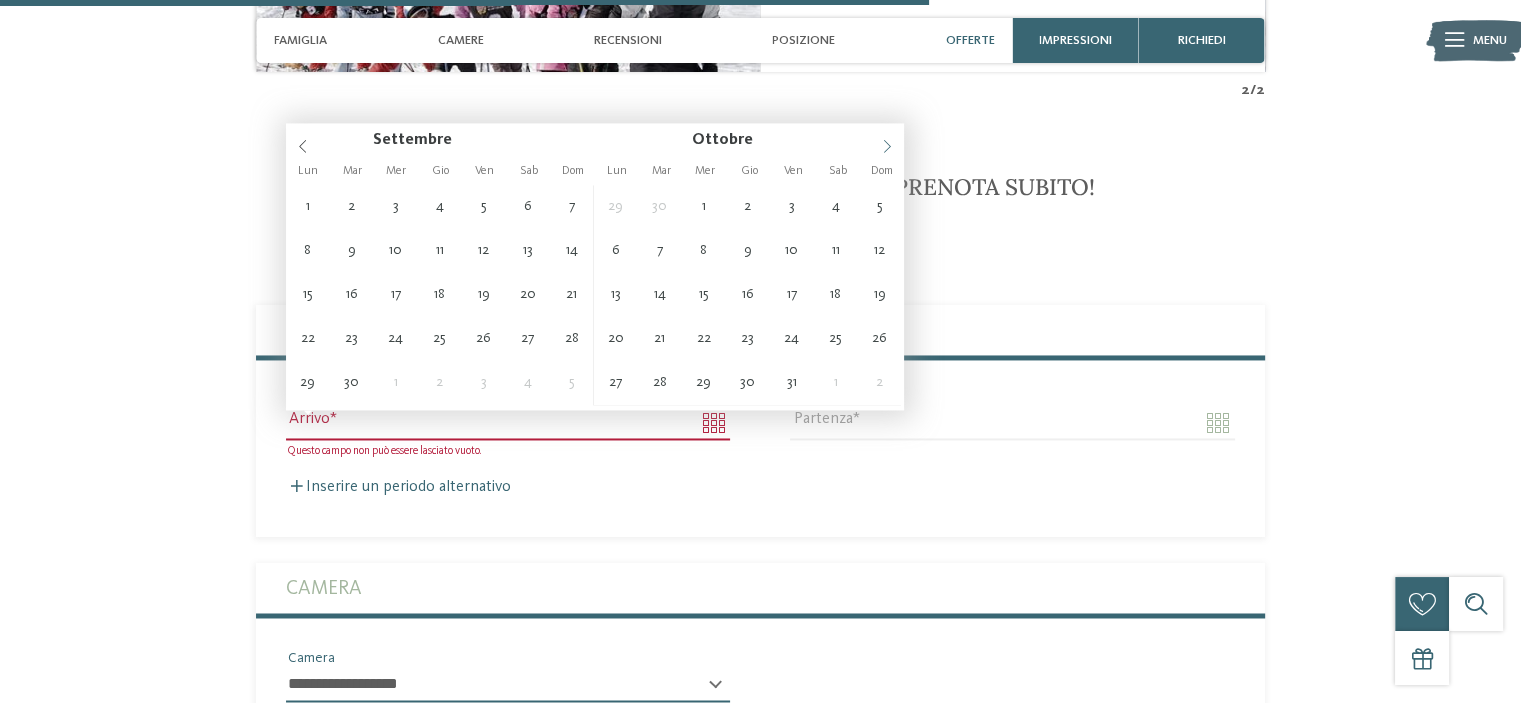 click 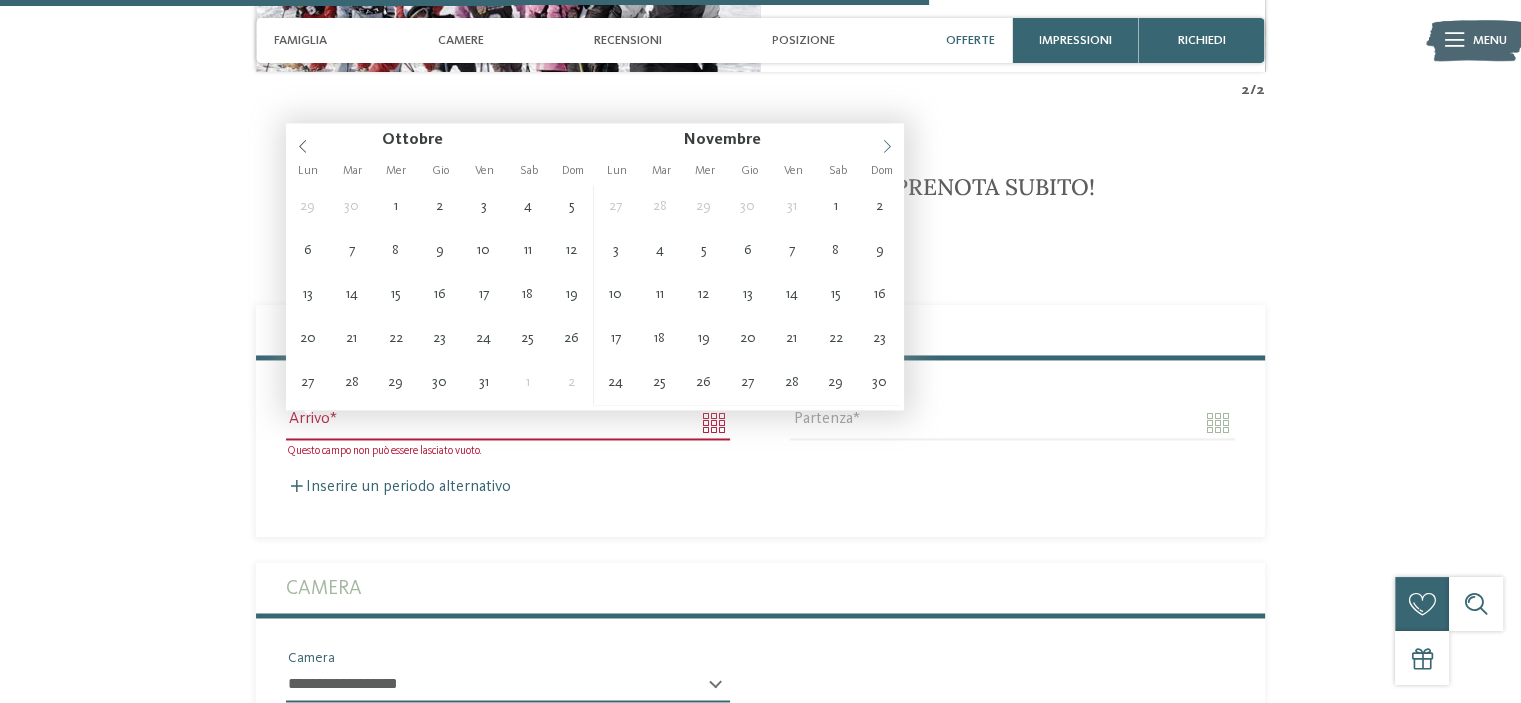 click 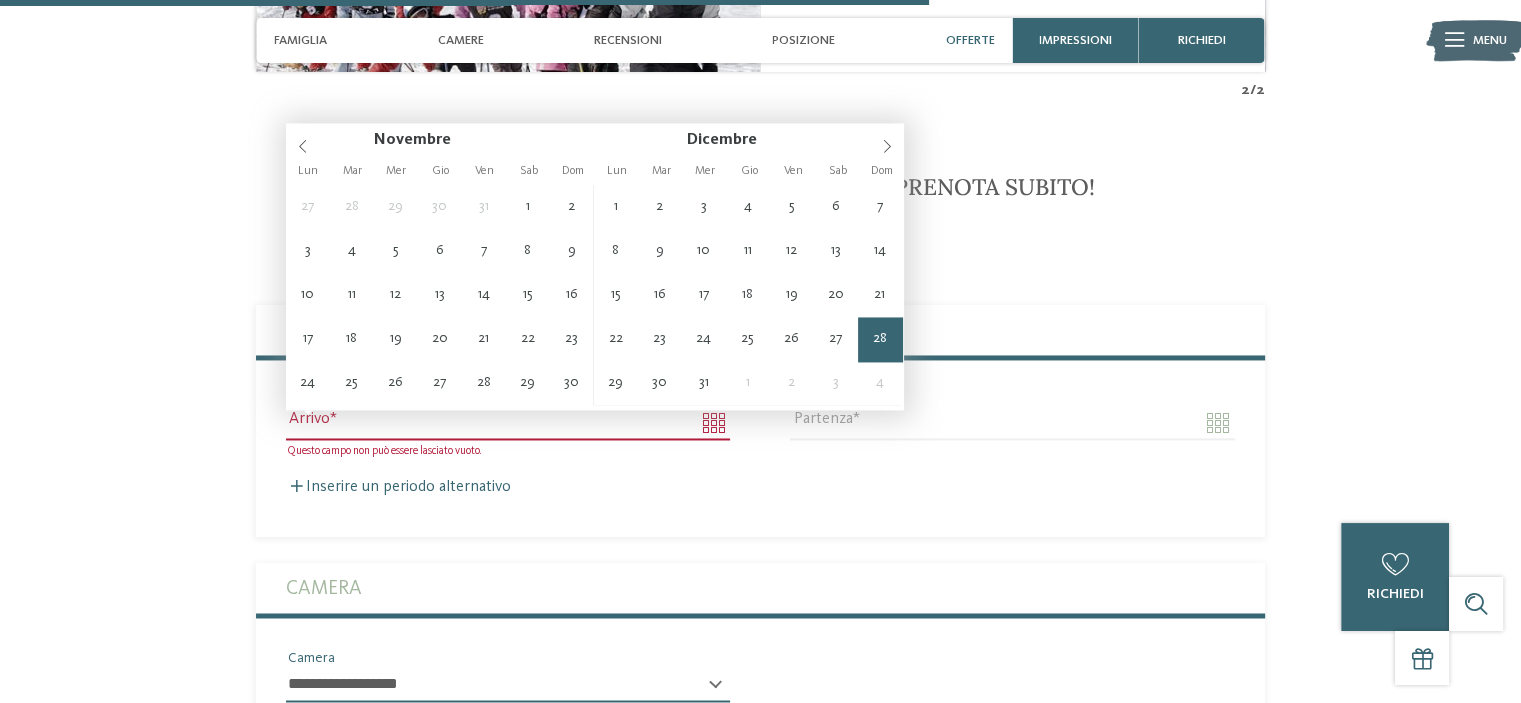 type on "**********" 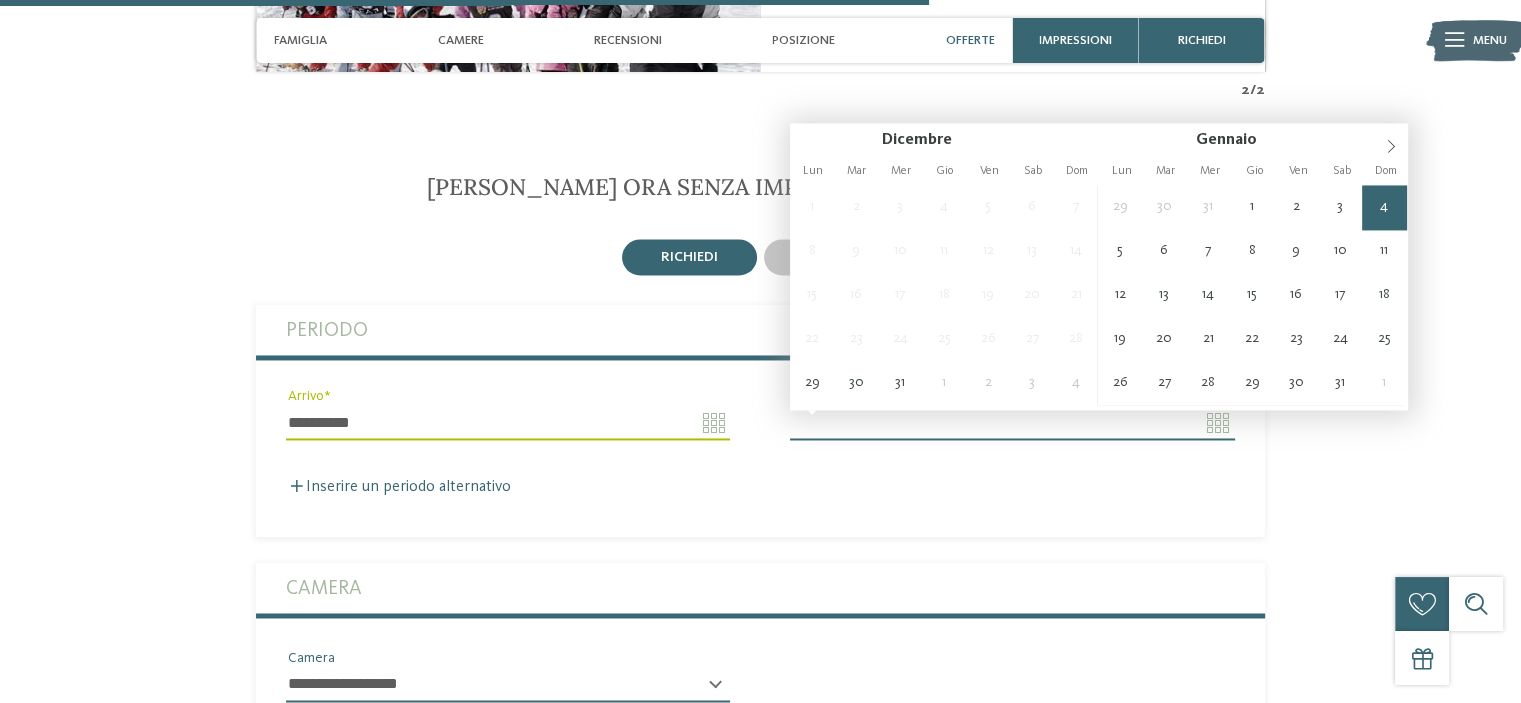 type on "**********" 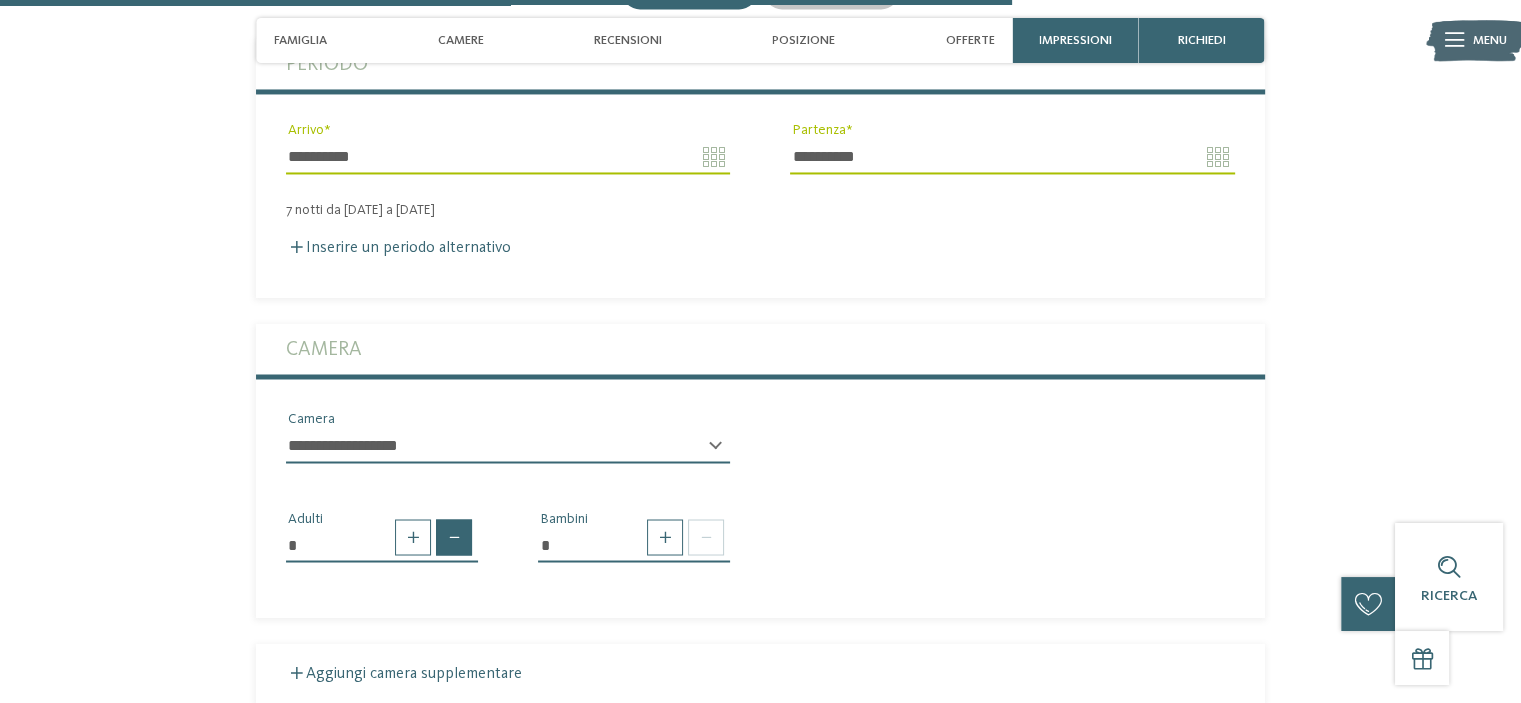 scroll, scrollTop: 3400, scrollLeft: 0, axis: vertical 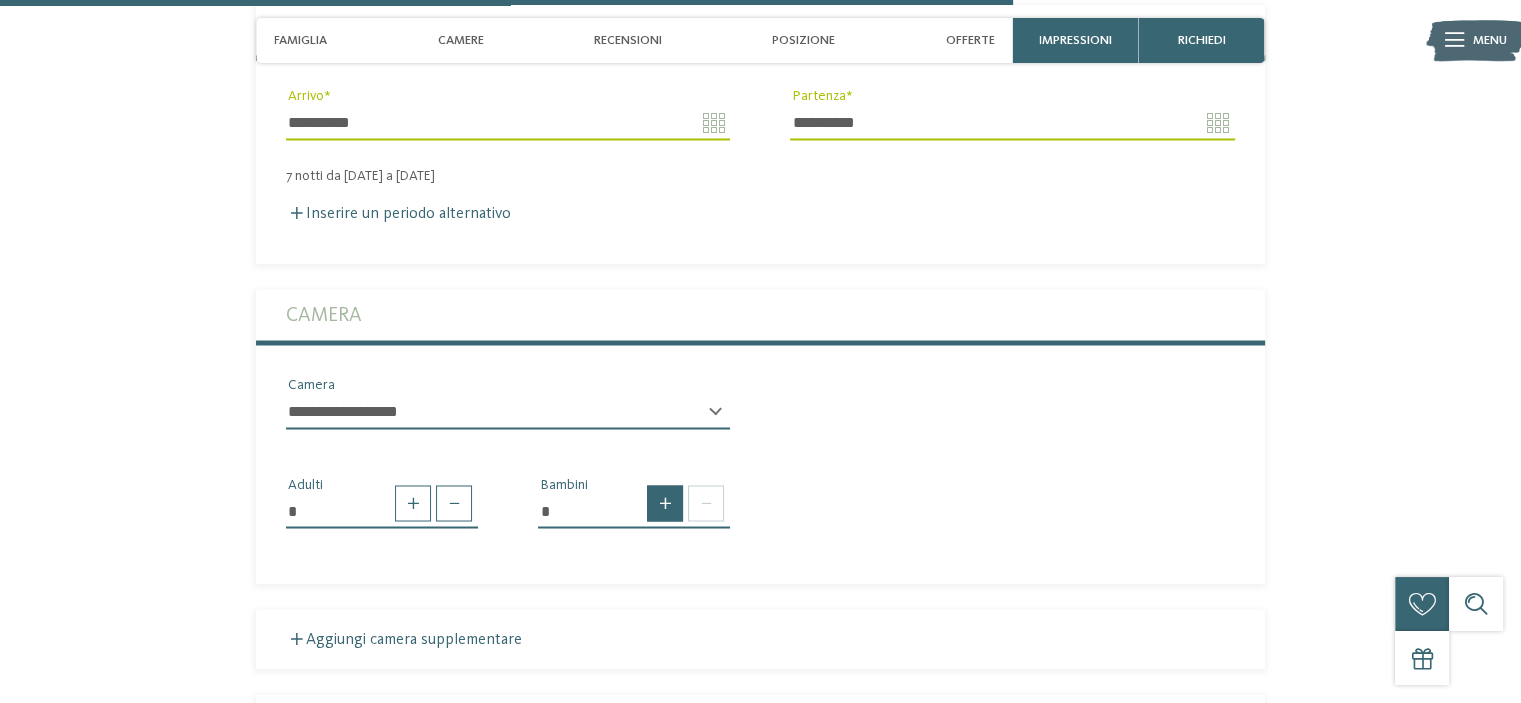 click at bounding box center (665, 503) 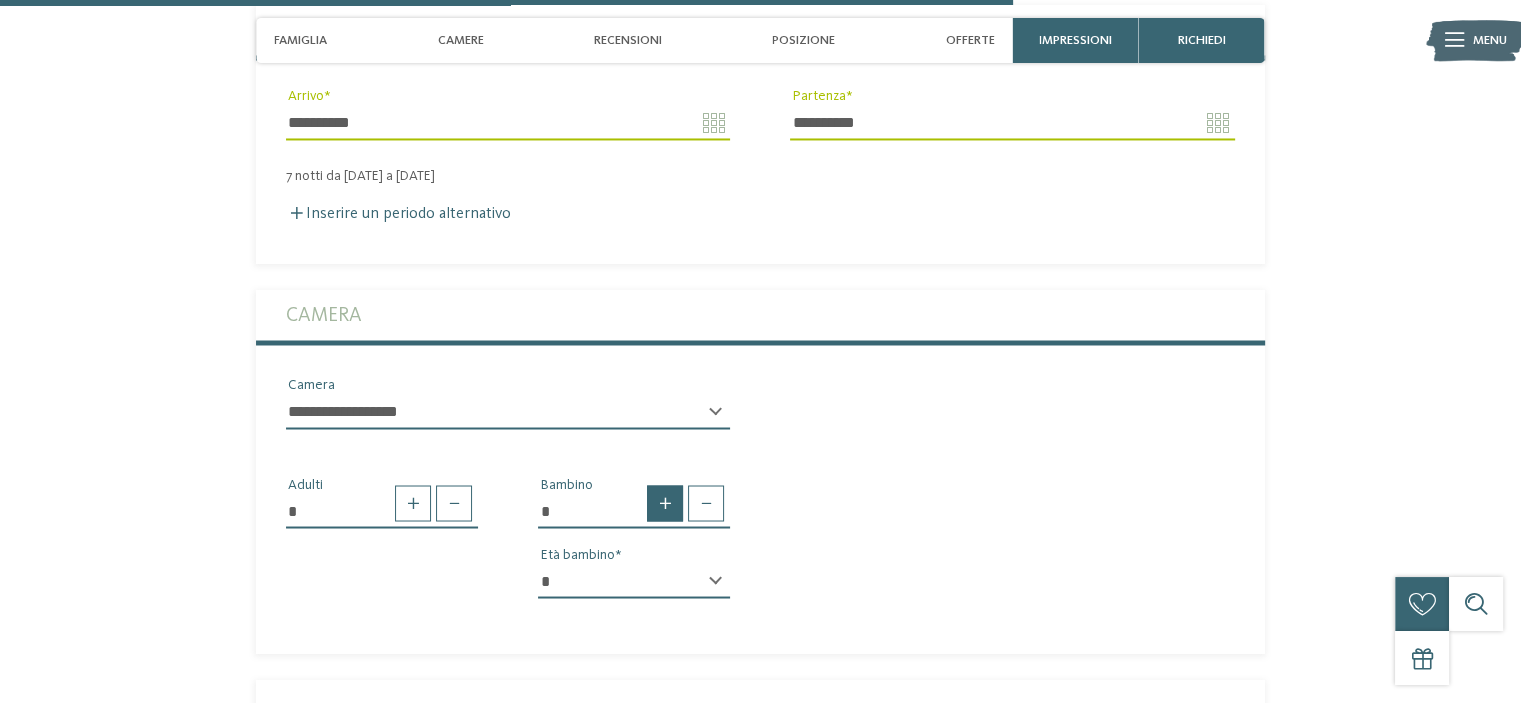 click at bounding box center [665, 503] 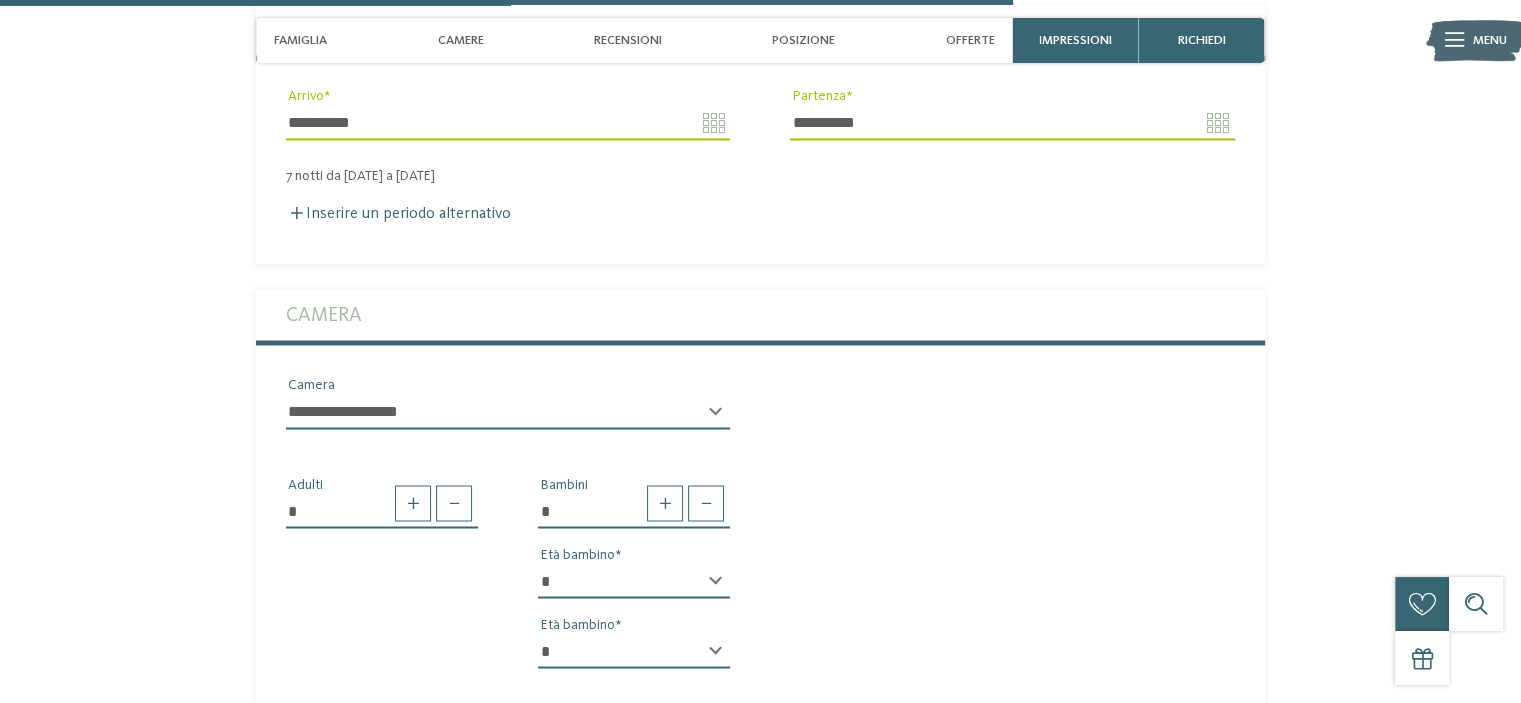 click on "* * * * * * * * * * * ** ** ** ** ** ** ** **     Età bambino" at bounding box center [634, 589] 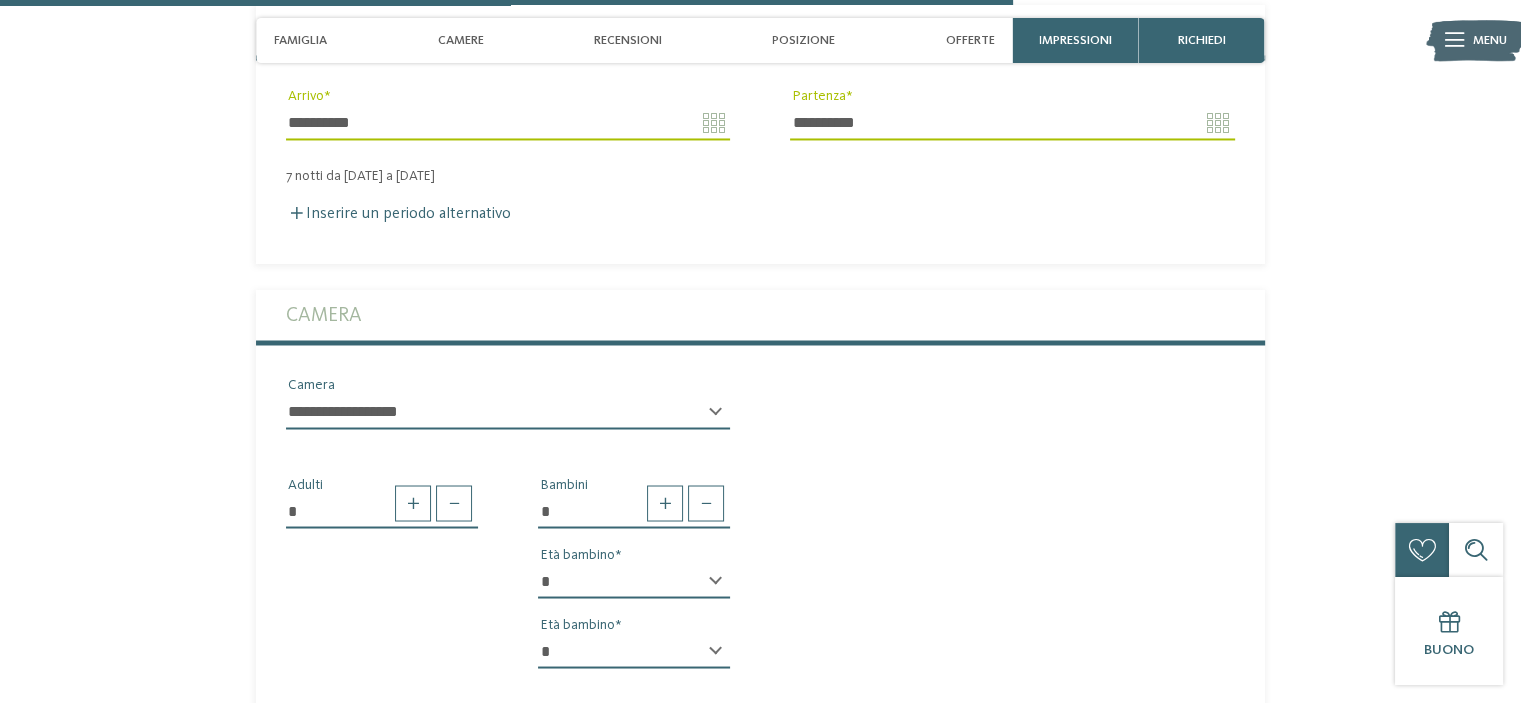 click on "* * * * * * * * * * * ** ** ** ** ** ** ** **     Età bambino" at bounding box center (634, 589) 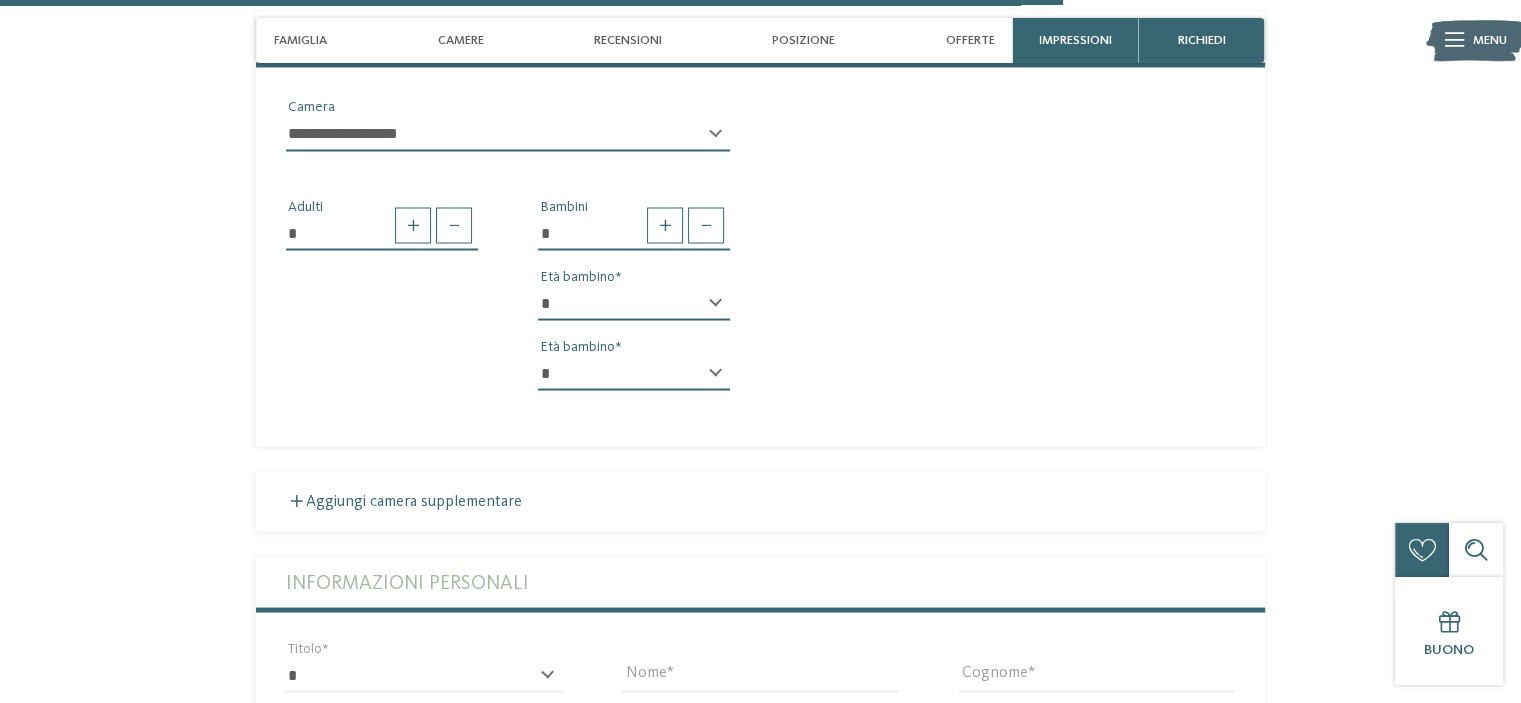 scroll, scrollTop: 3700, scrollLeft: 0, axis: vertical 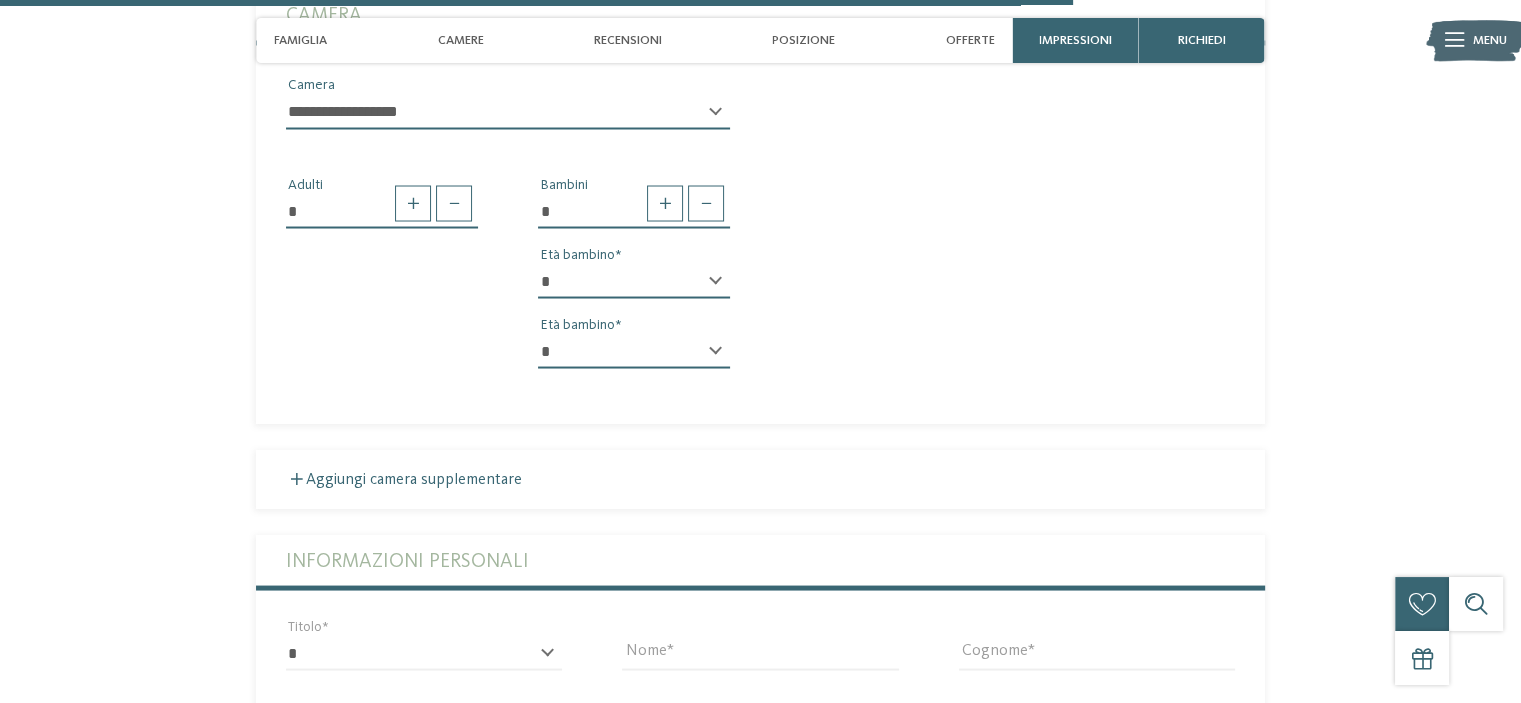 click on "* * * * * * * * * * * ** ** ** ** ** ** ** **" at bounding box center [634, 281] 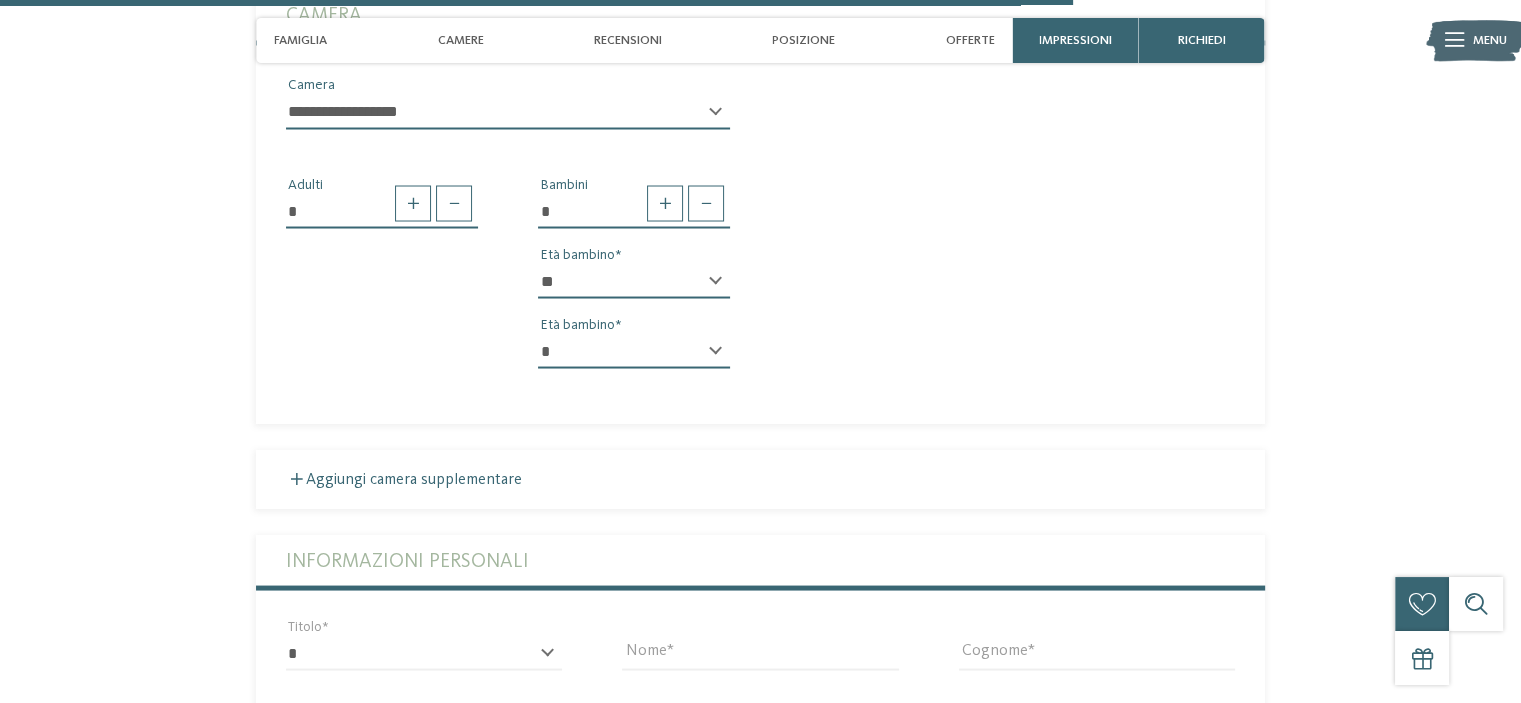 click on "* * * * * * * * * * * ** ** ** ** ** ** ** **" at bounding box center (634, 281) 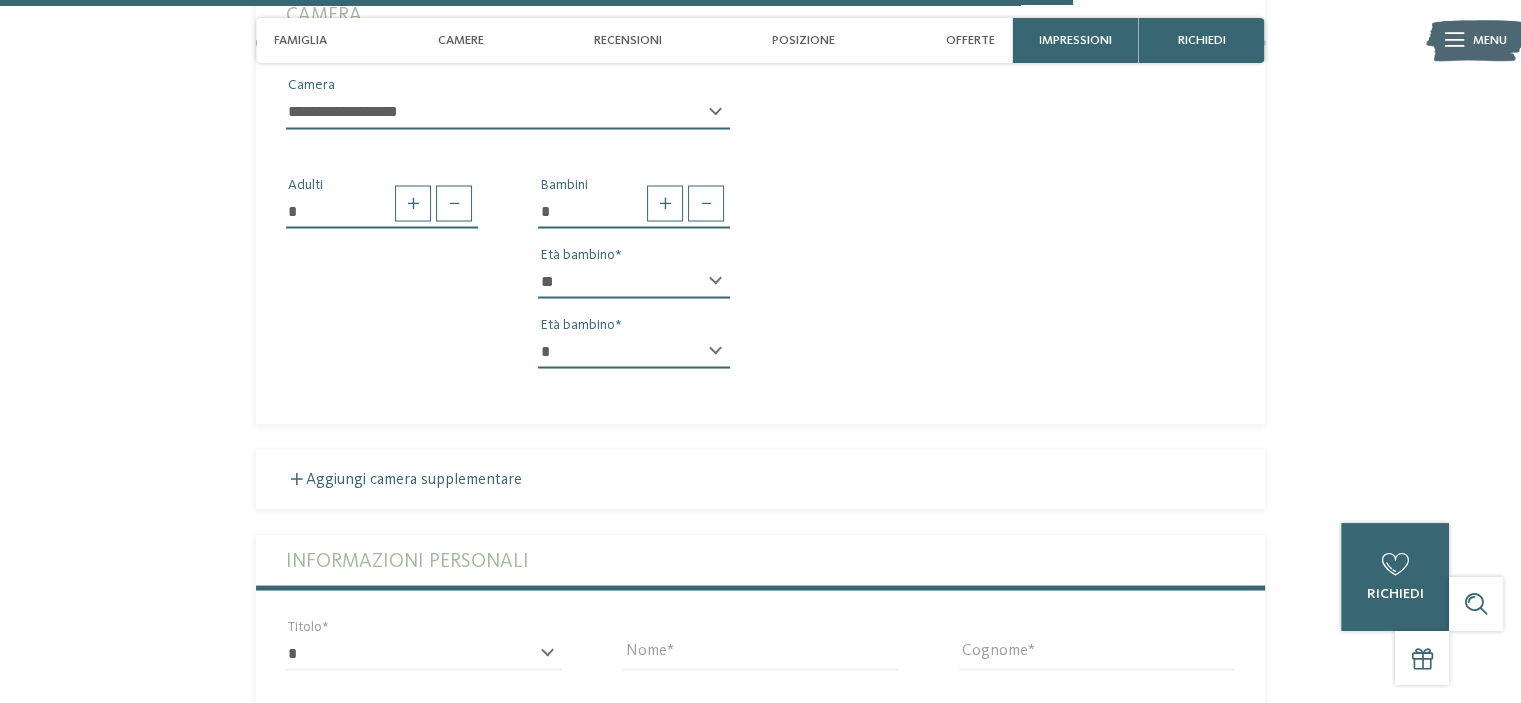 select on "*" 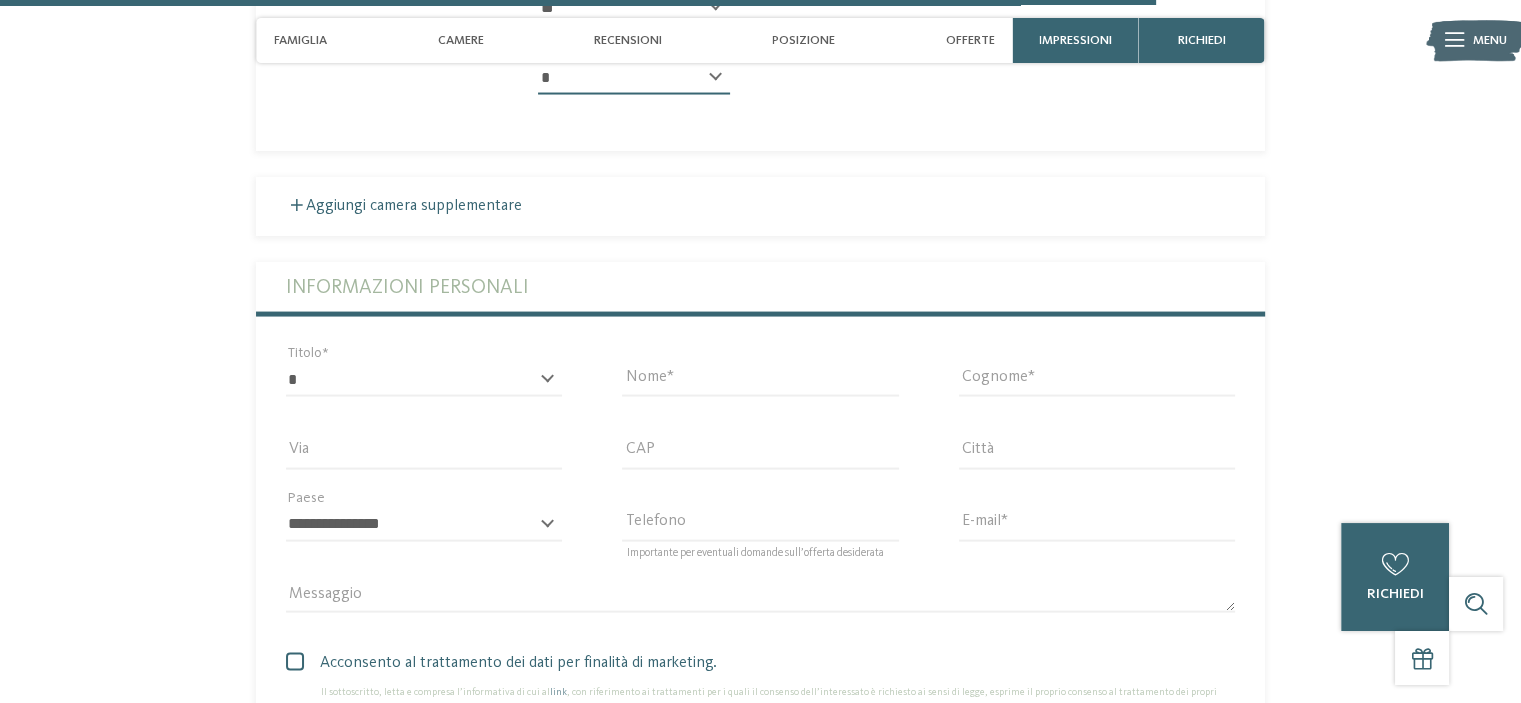 scroll, scrollTop: 4000, scrollLeft: 0, axis: vertical 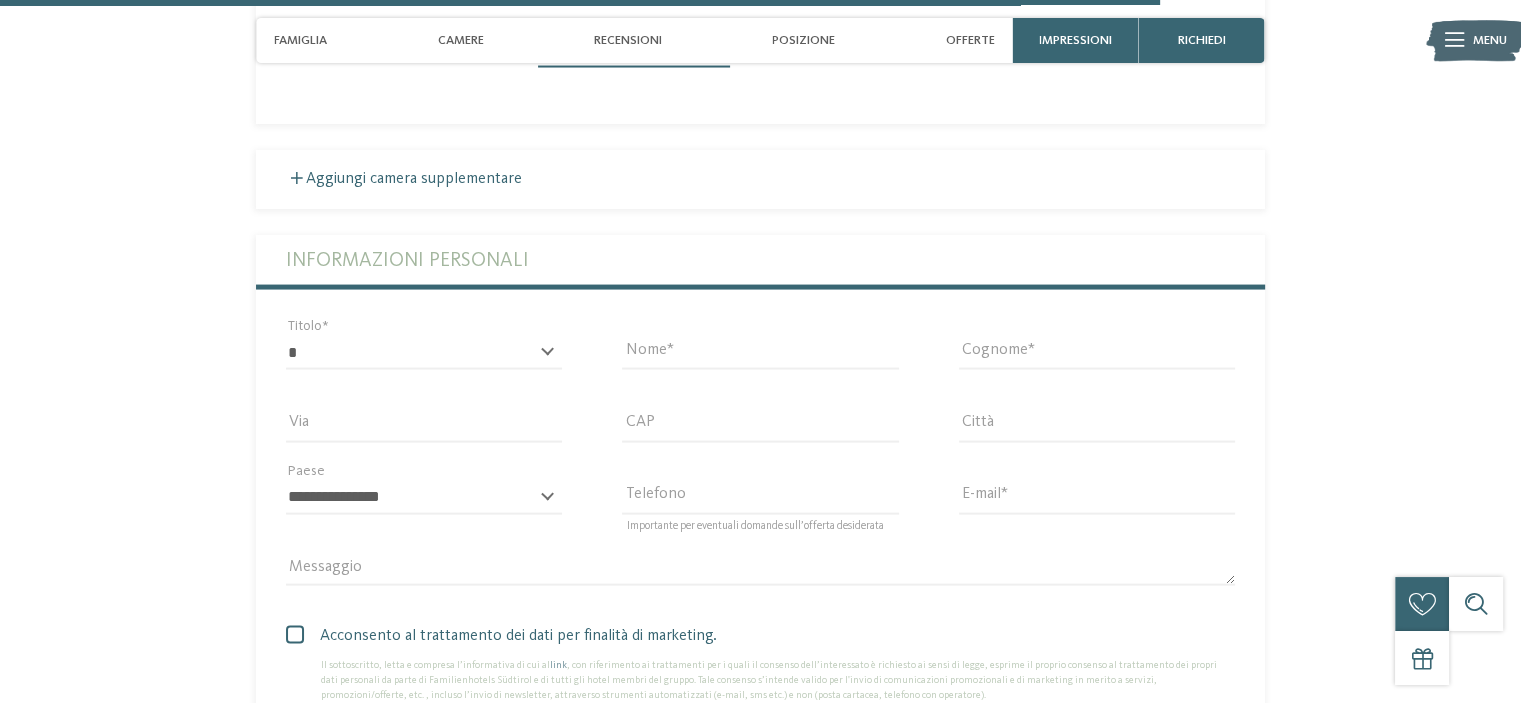 click on "* ****** ******* ******** ******
Titolo" at bounding box center (424, 362) 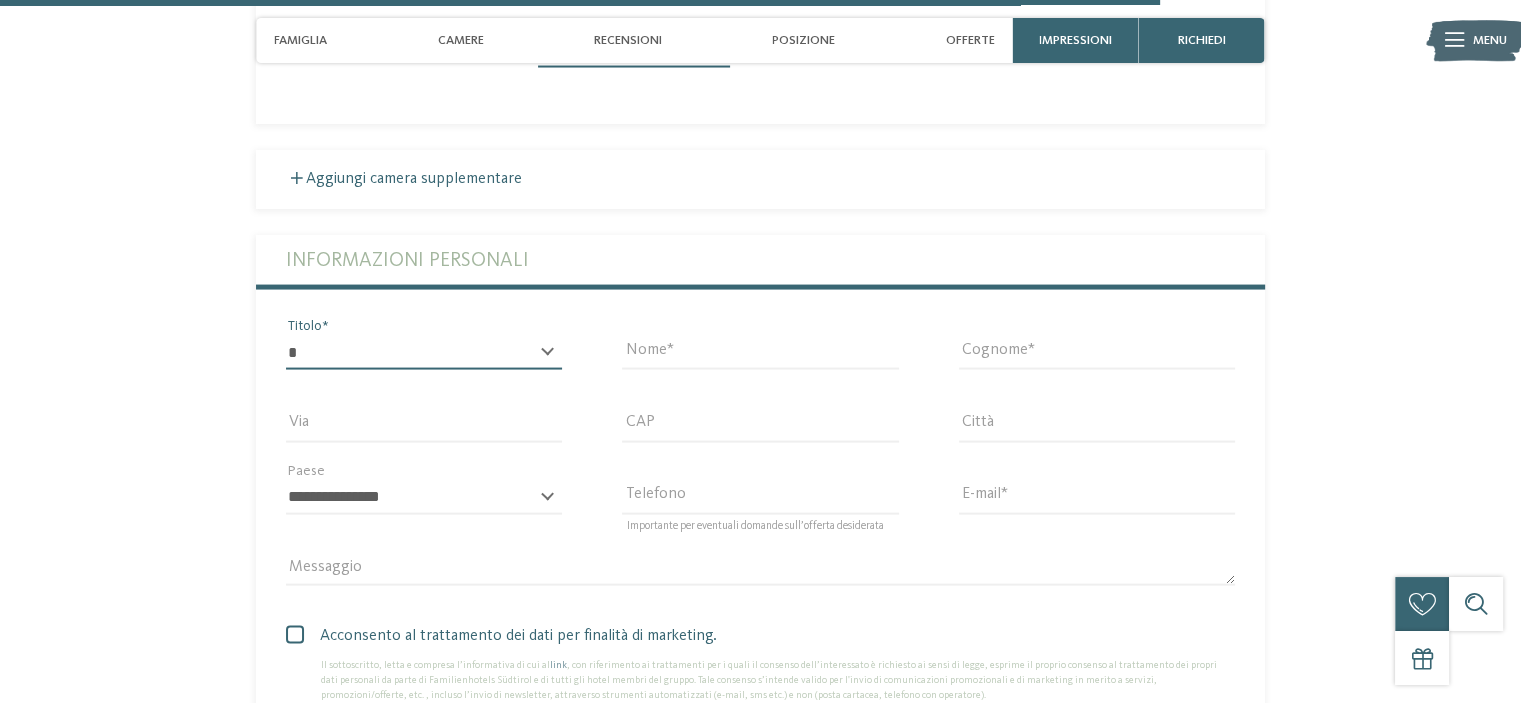 click on "* ****** ******* ******** ******" at bounding box center (424, 353) 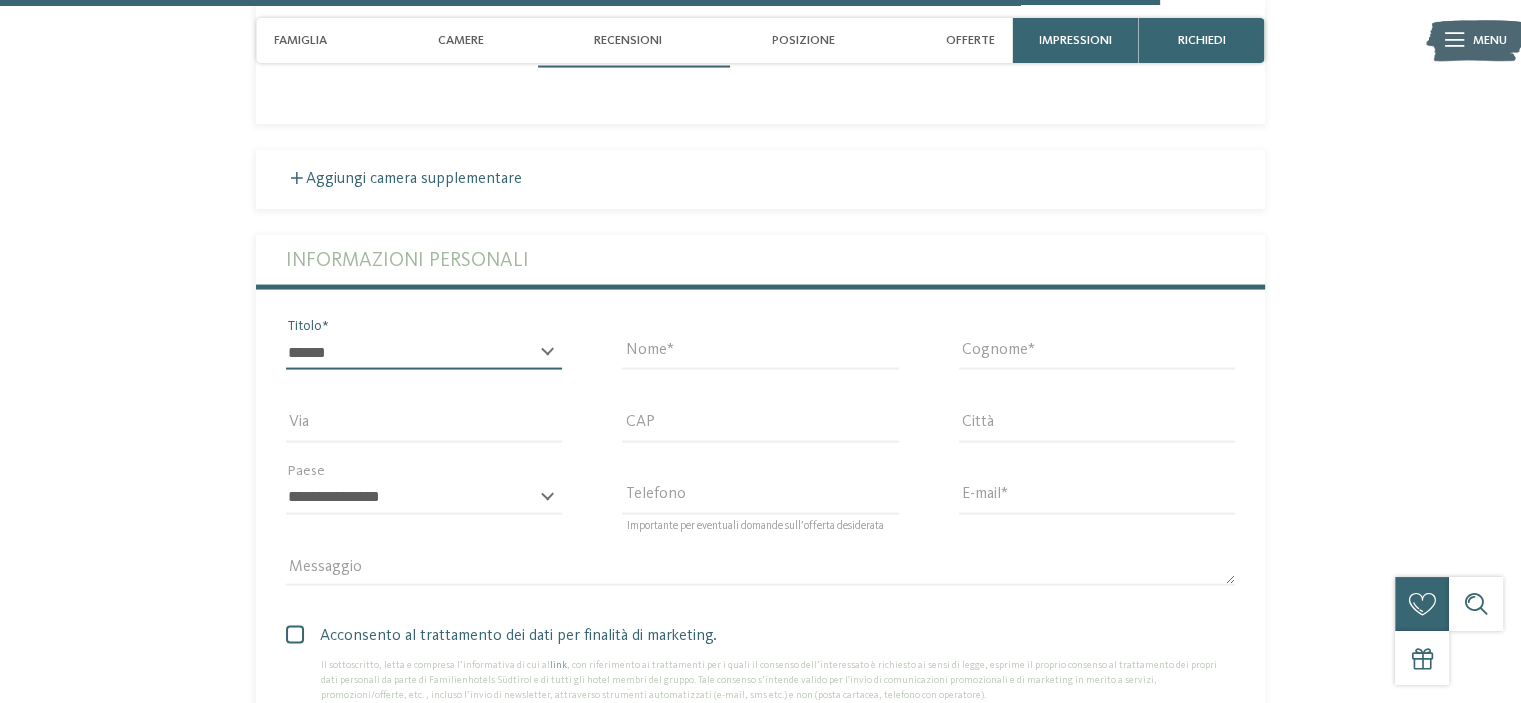 click on "* ****** ******* ******** ******" at bounding box center (424, 353) 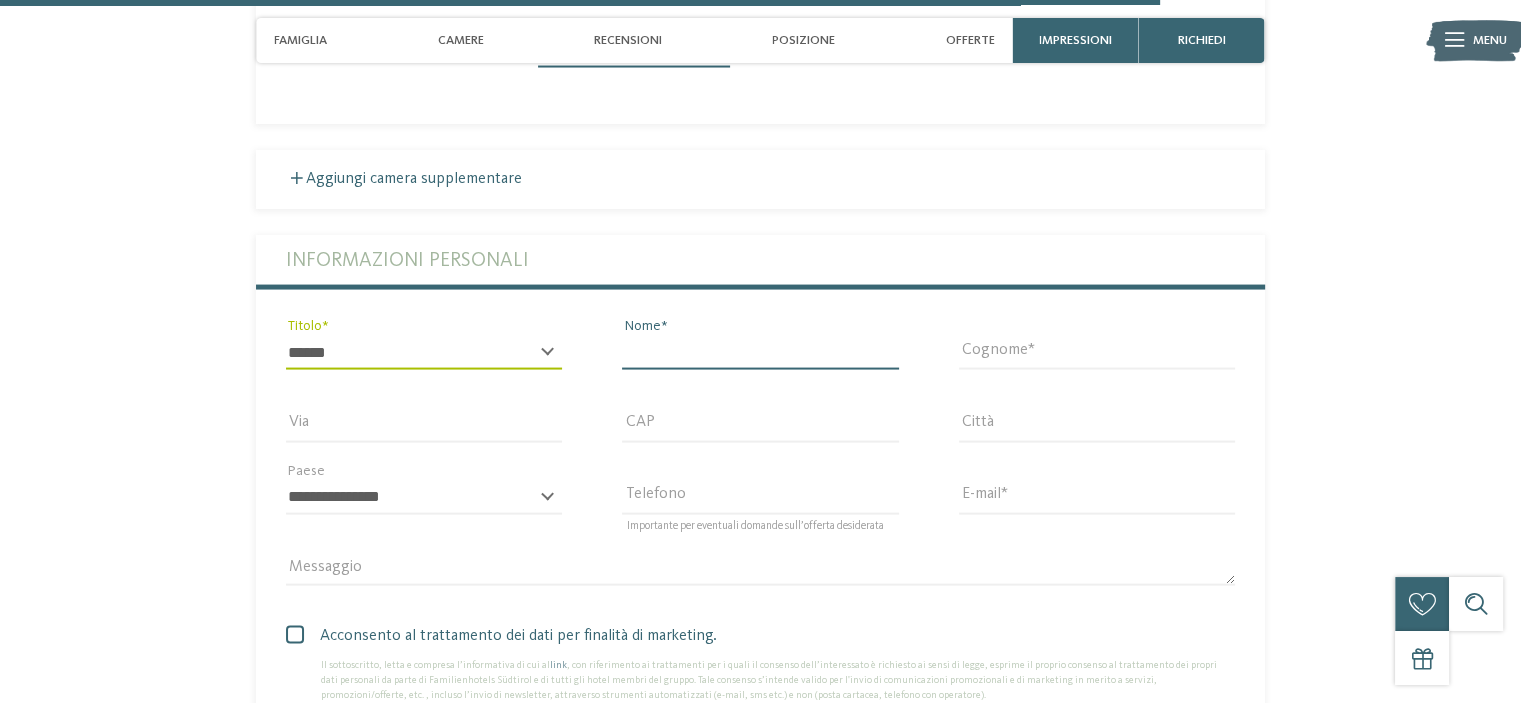 click on "Nome" at bounding box center [760, 353] 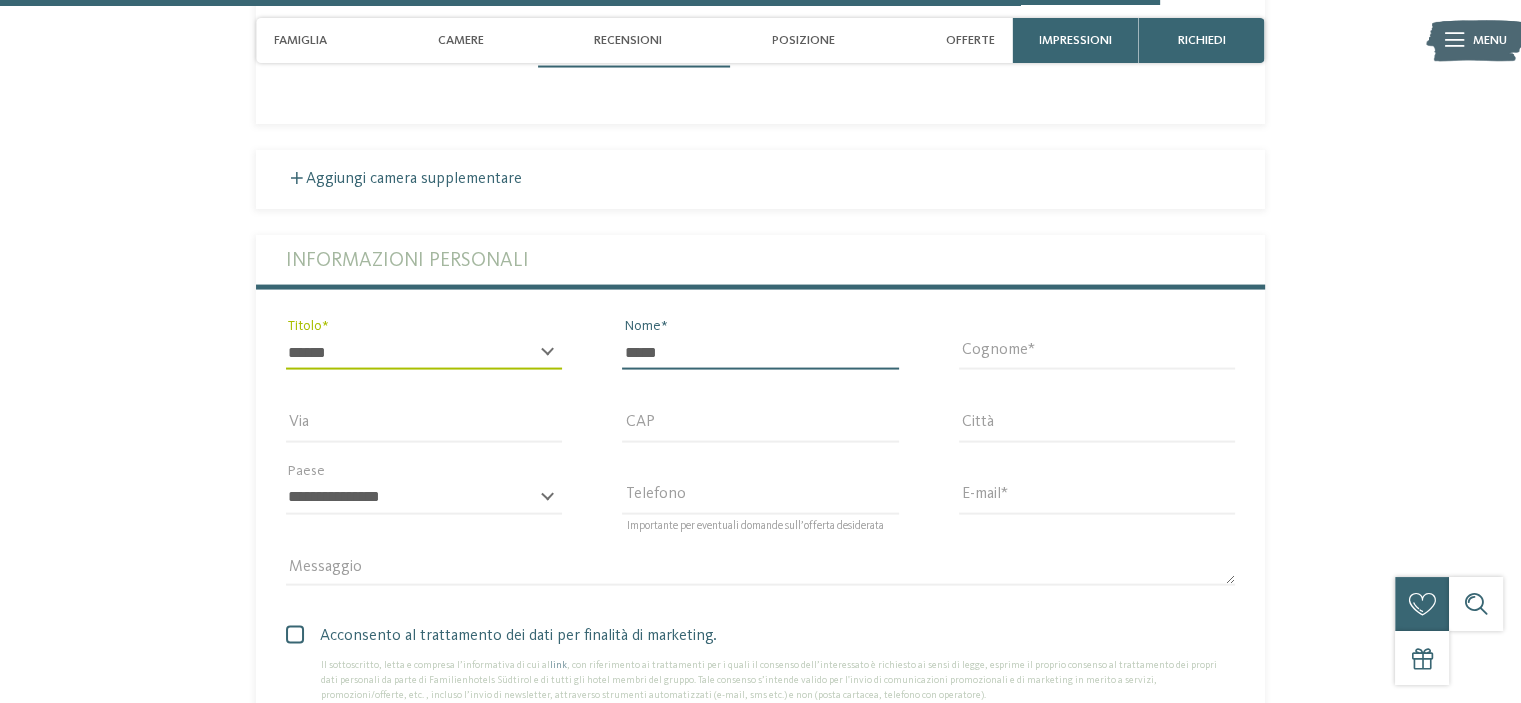 type on "*****" 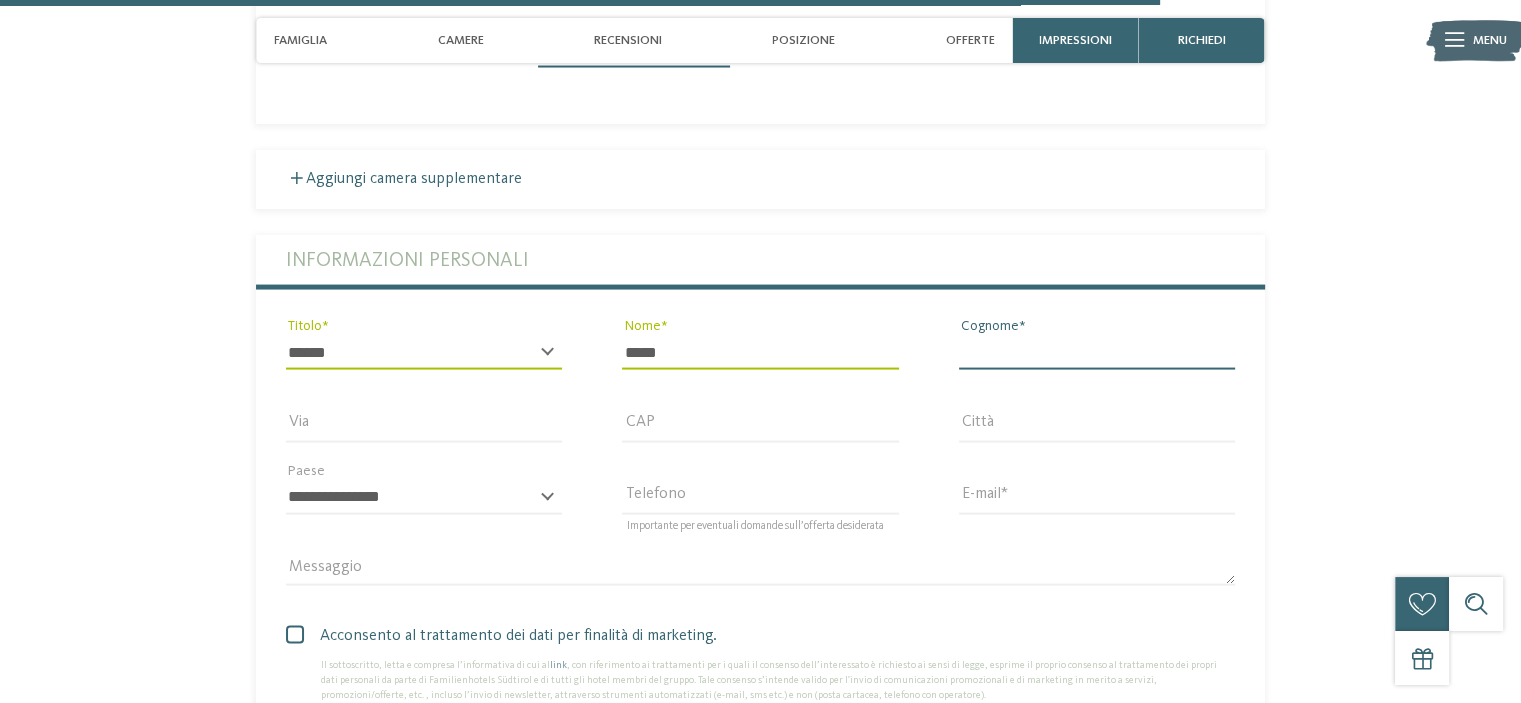 click on "Cognome" at bounding box center (1097, 353) 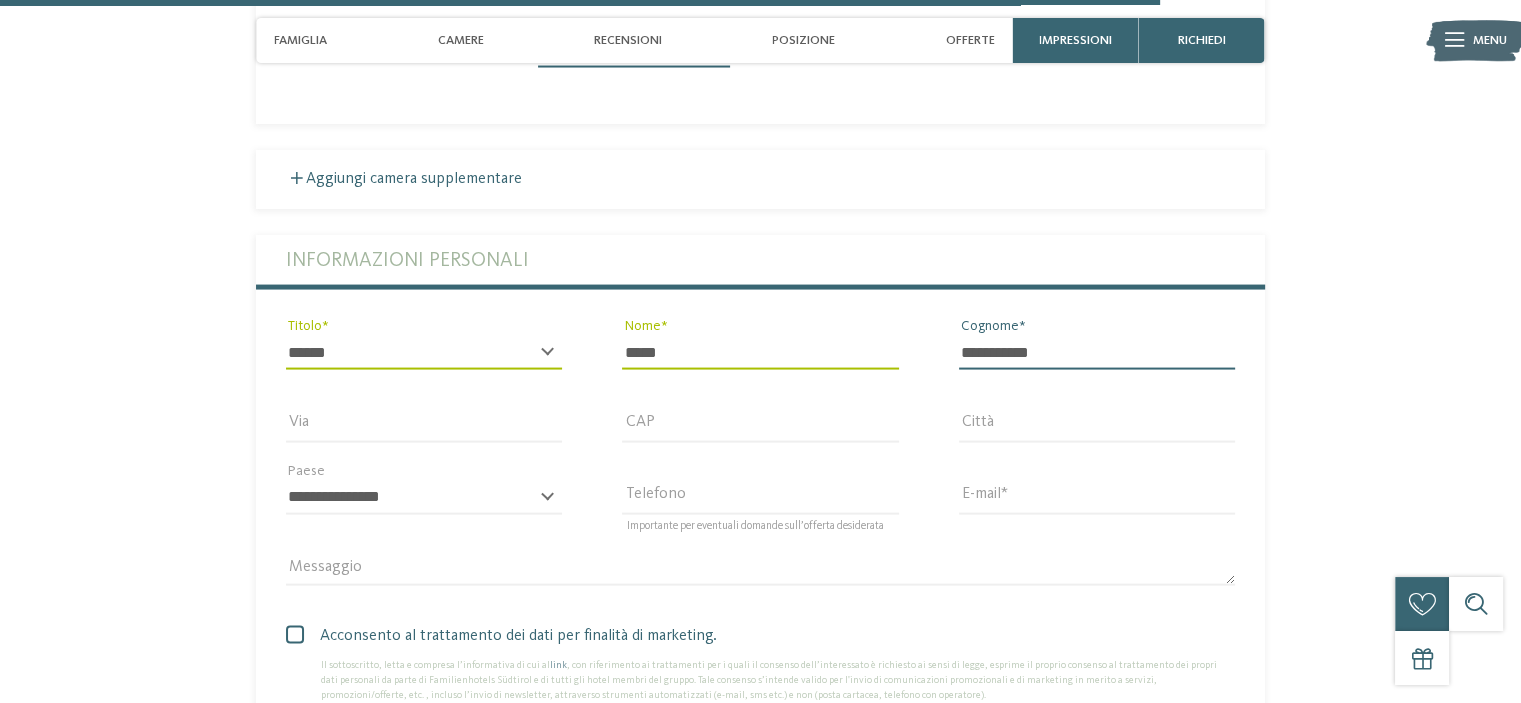 type on "**********" 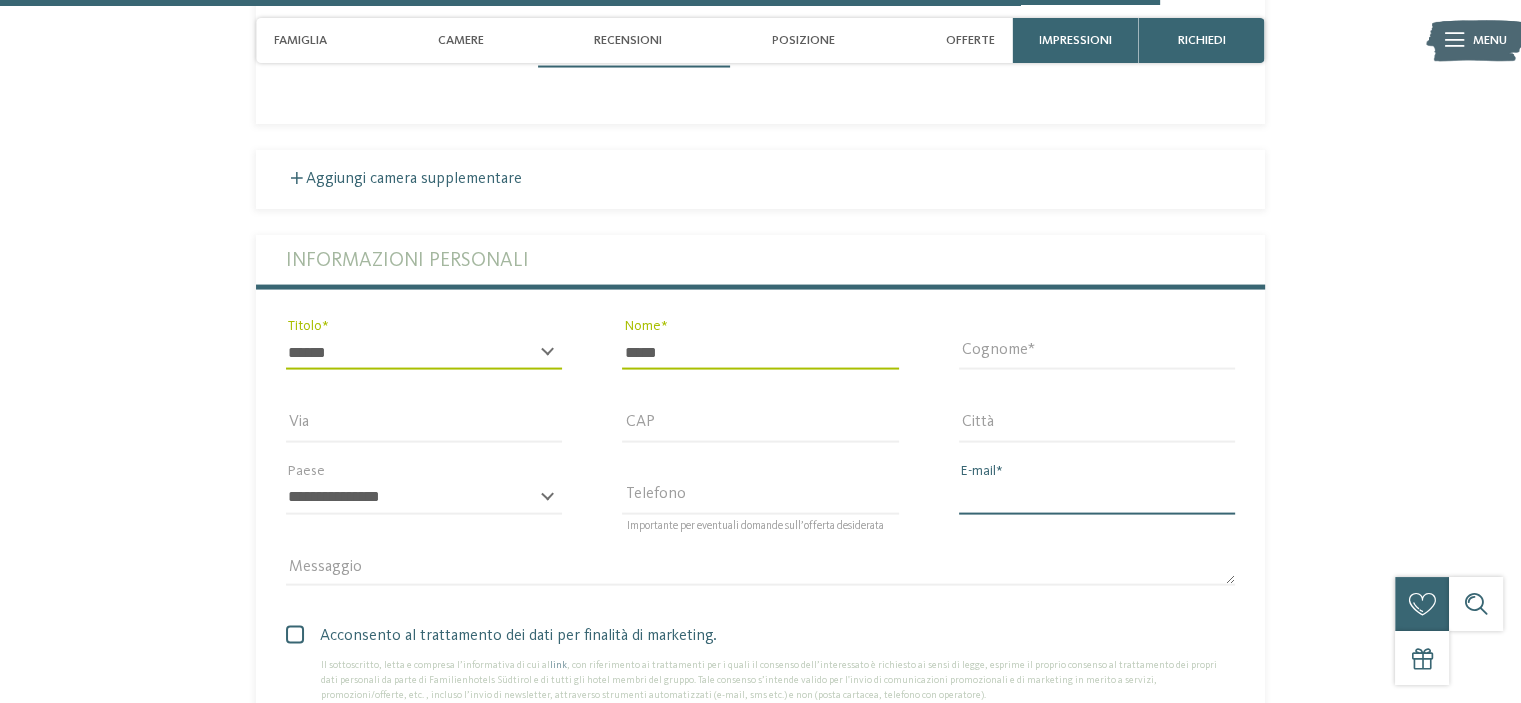 click on "E-mail" at bounding box center [1097, 498] 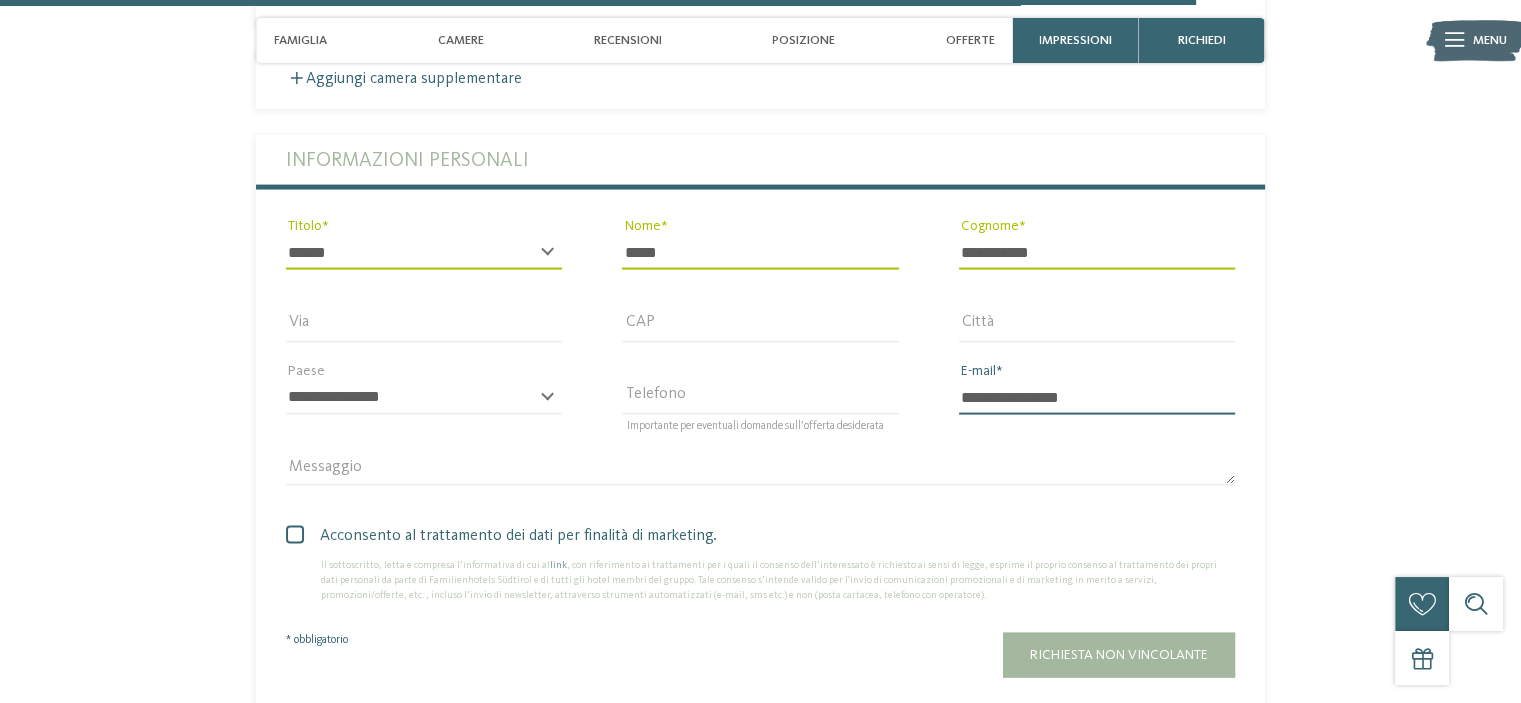 scroll, scrollTop: 4200, scrollLeft: 0, axis: vertical 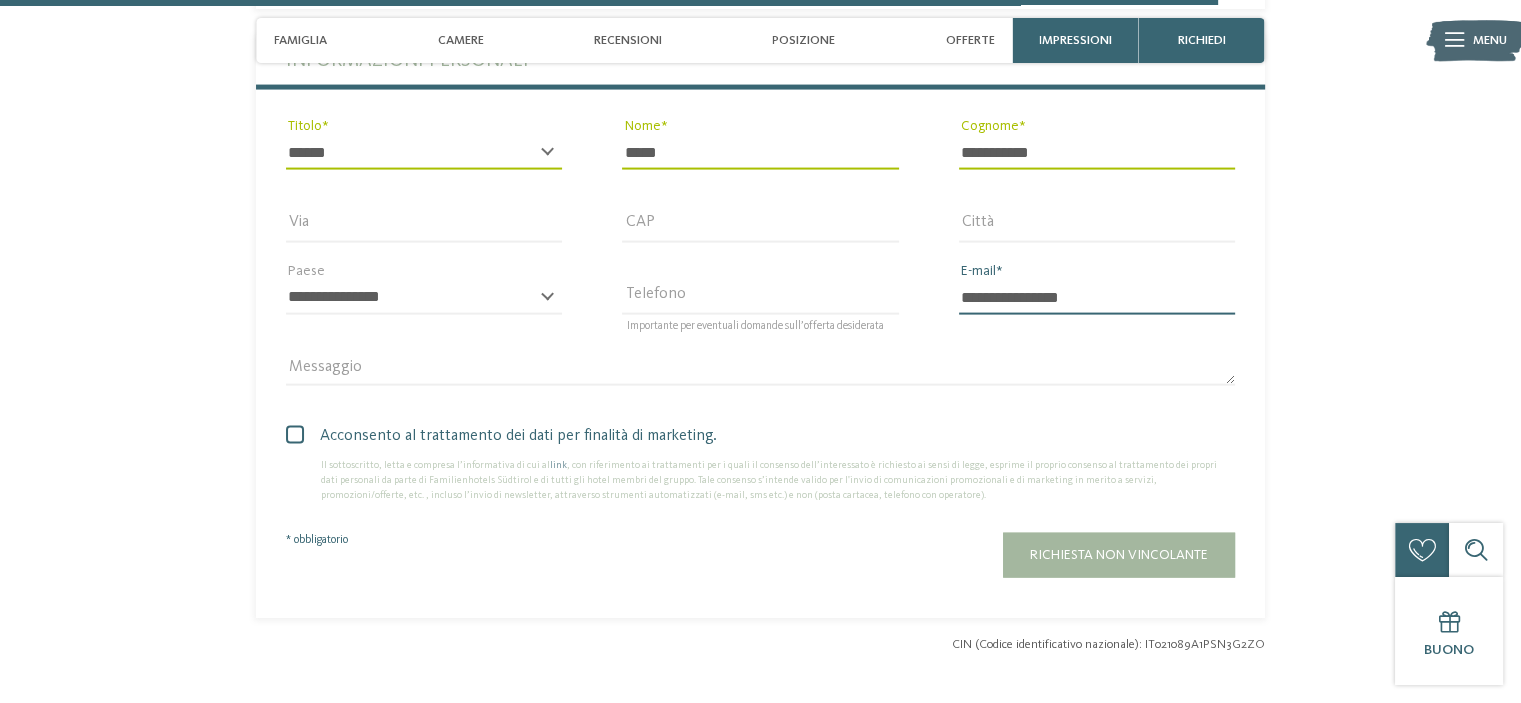type on "**********" 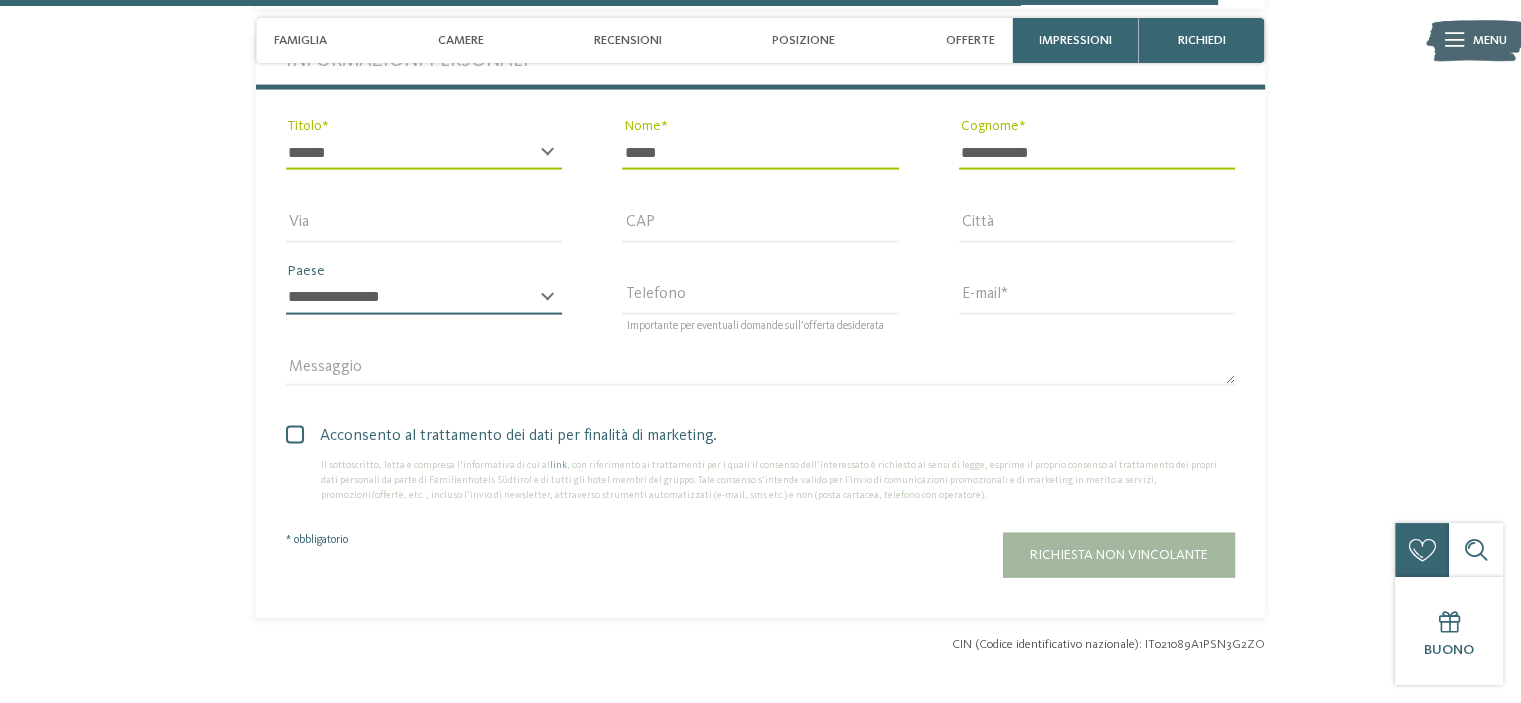 click on "**********" at bounding box center [424, 298] 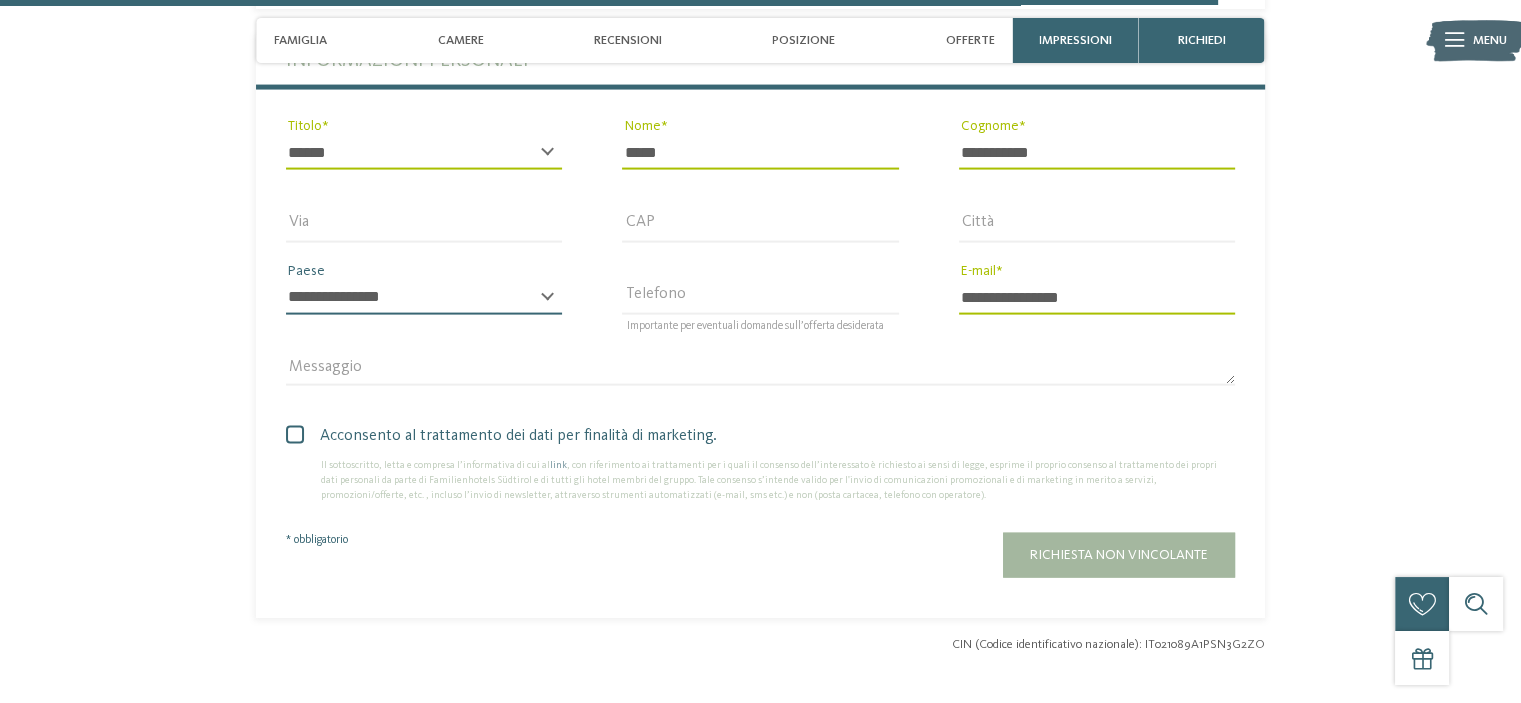 select on "**" 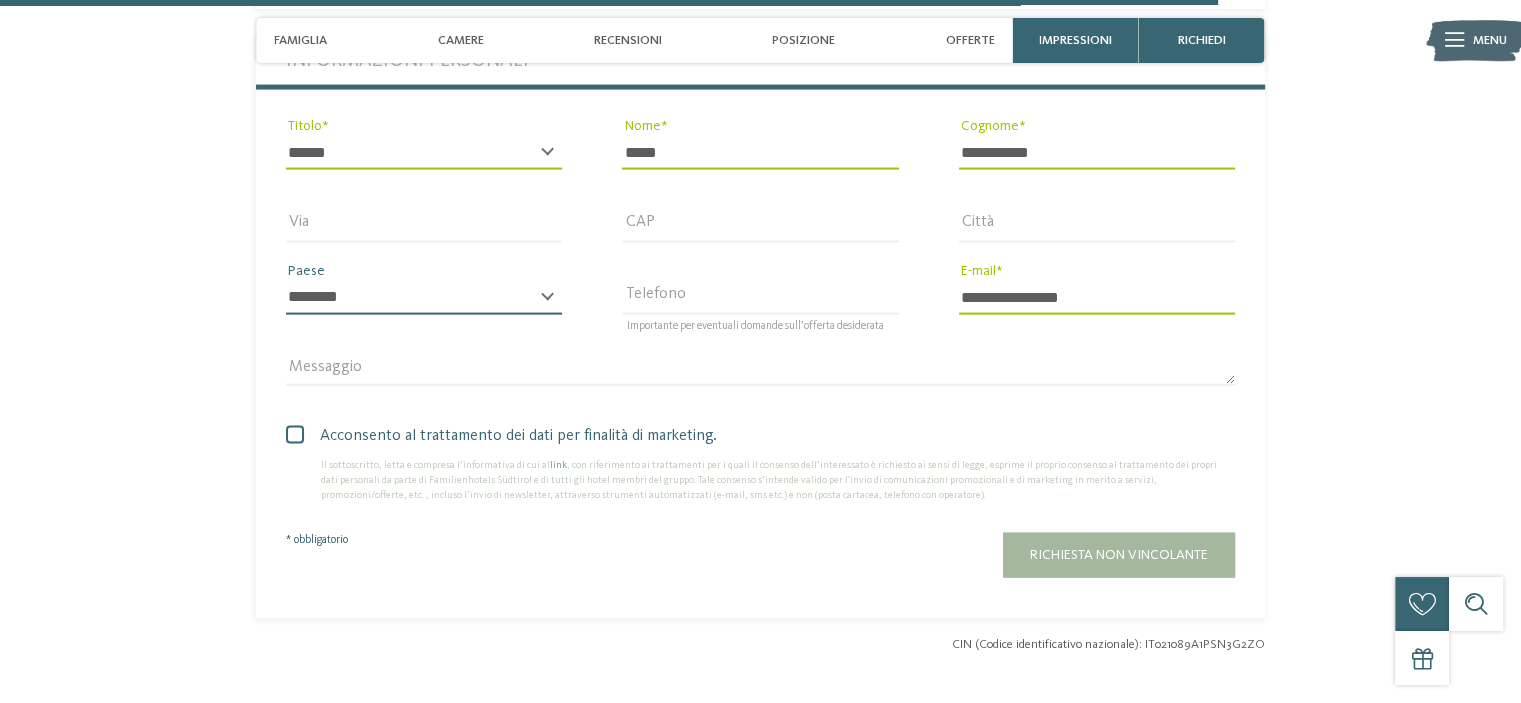 click on "**********" at bounding box center [424, 298] 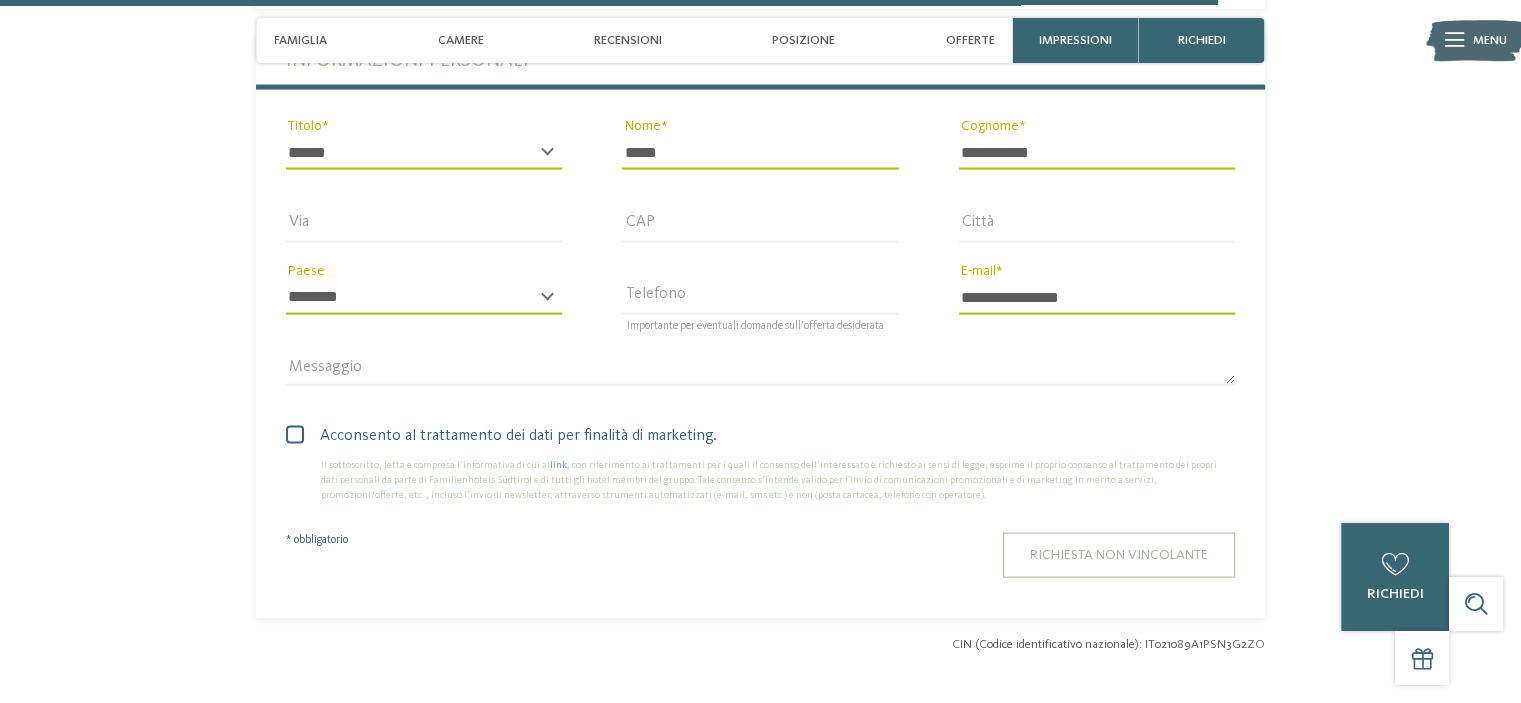 click on "Richiesta non vincolante" at bounding box center (1119, 555) 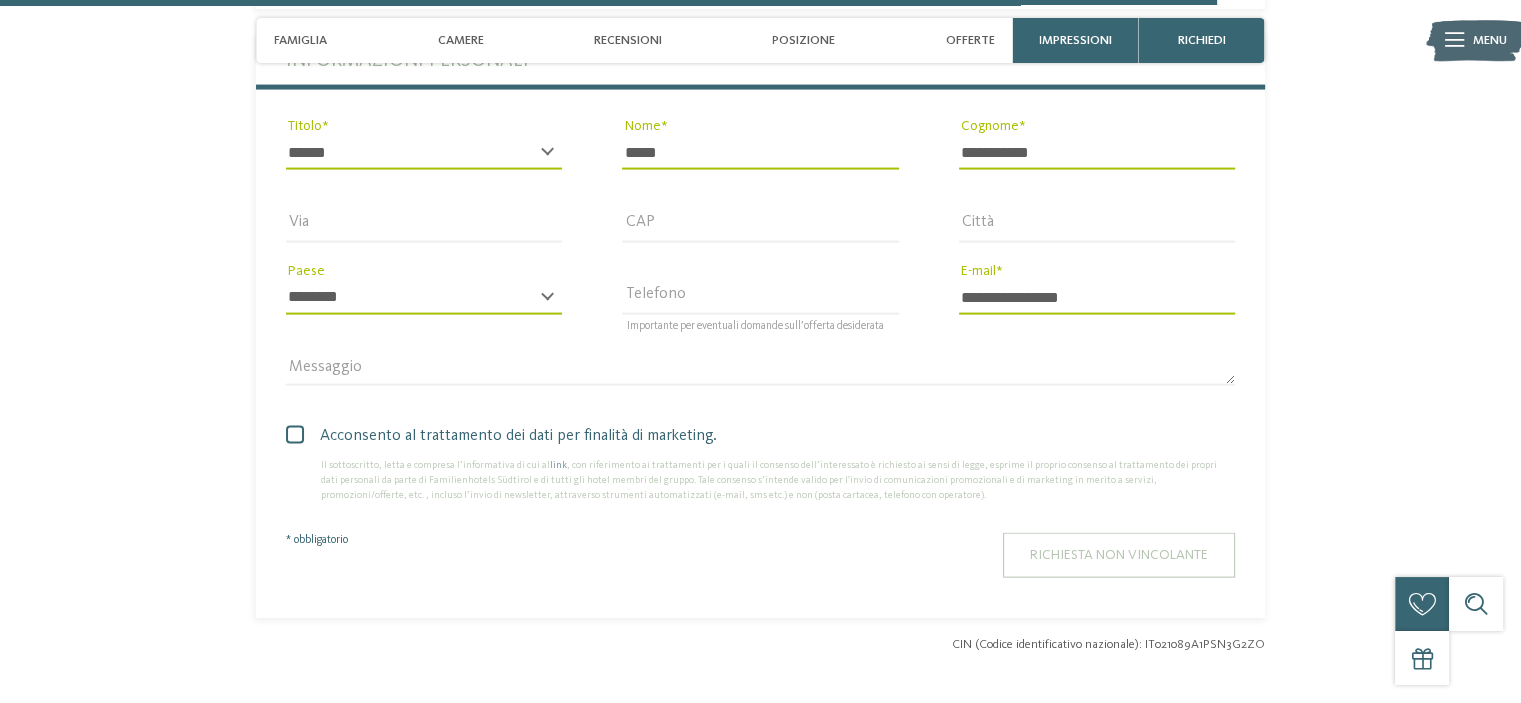 scroll, scrollTop: 4196, scrollLeft: 0, axis: vertical 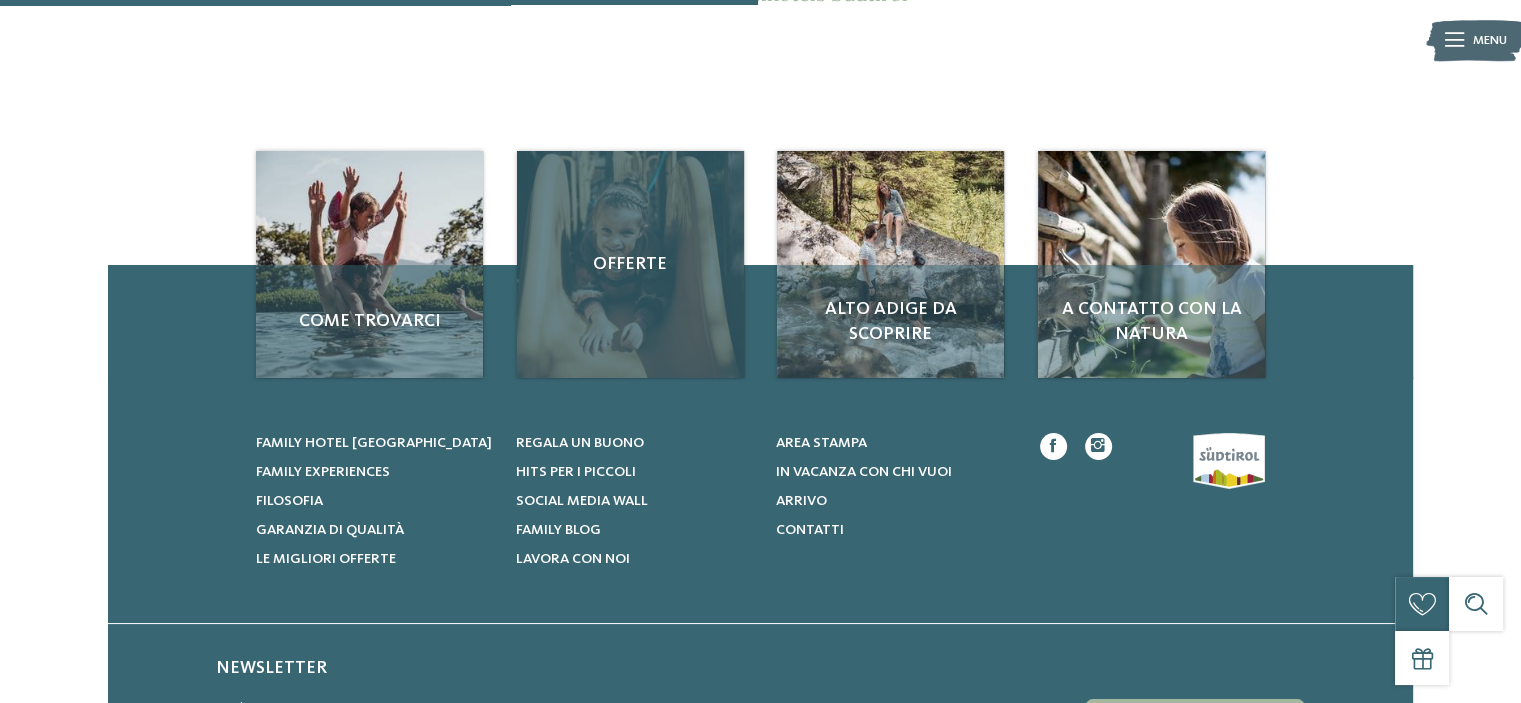 click on "Offerte" at bounding box center [630, 264] 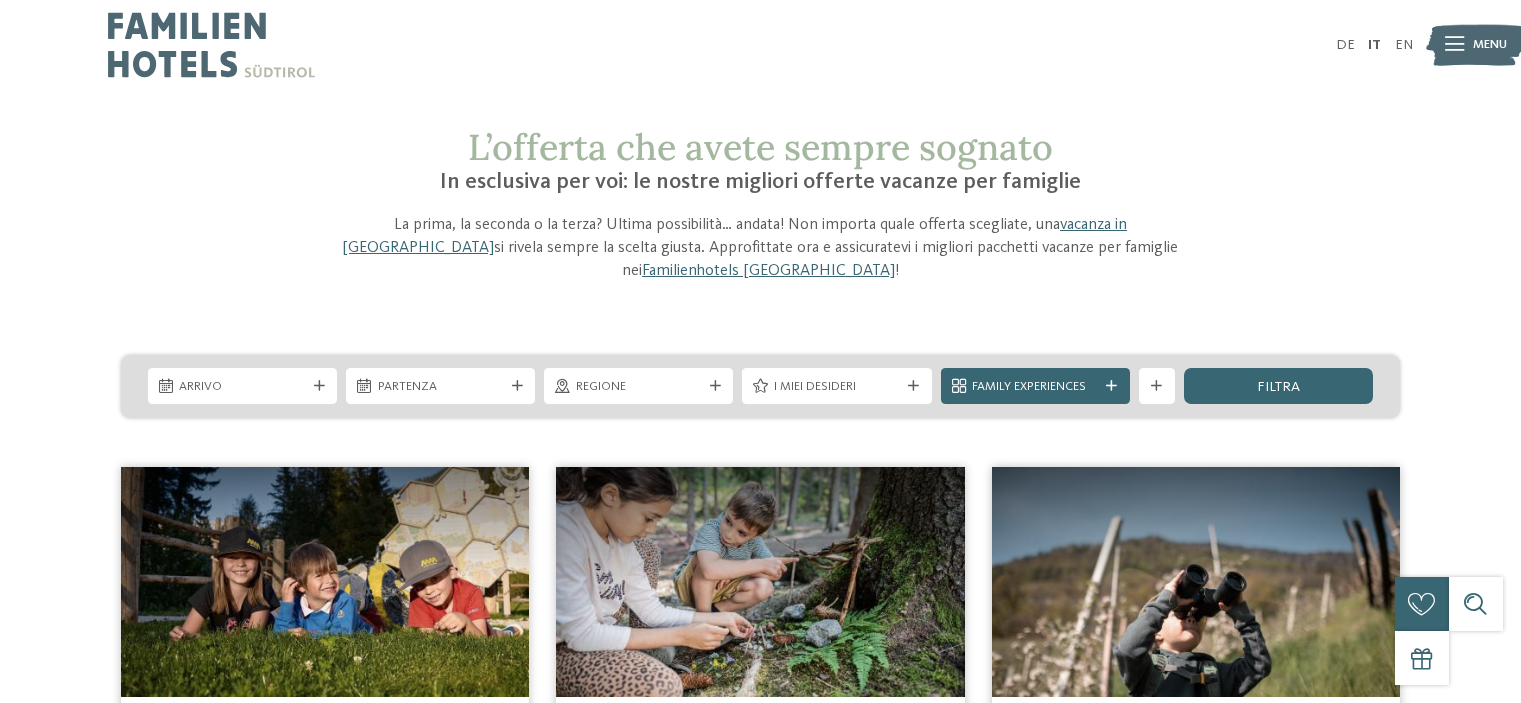 scroll, scrollTop: 0, scrollLeft: 0, axis: both 